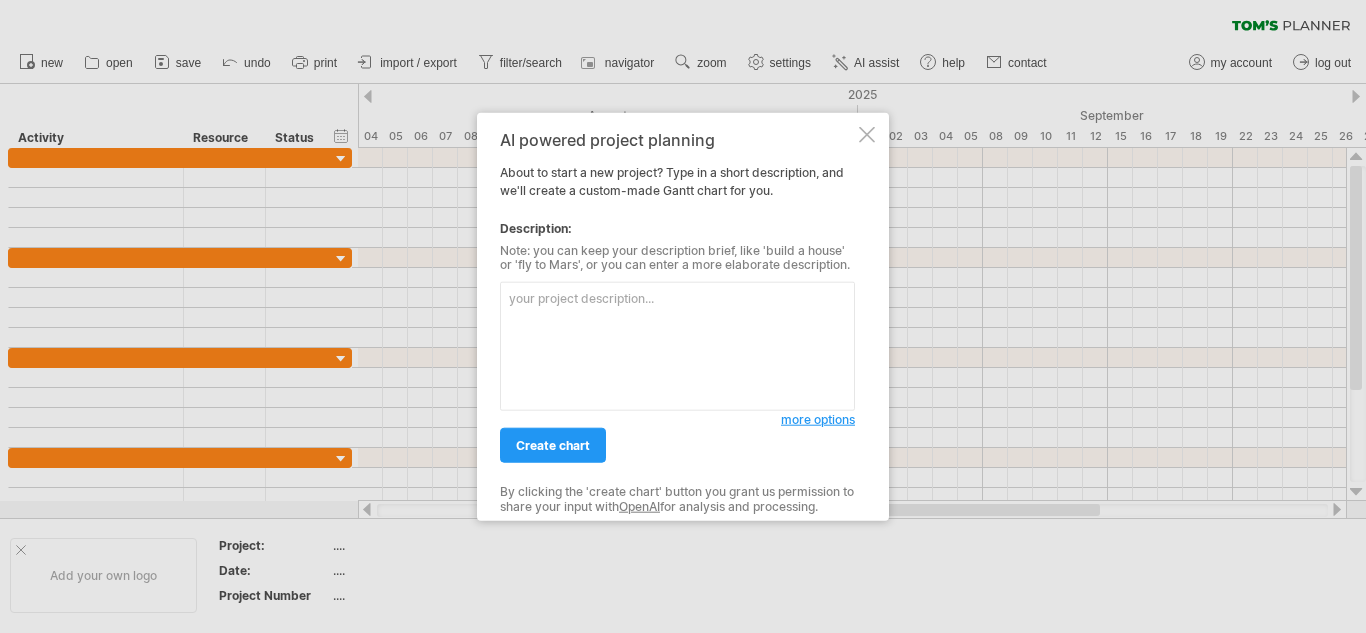 scroll, scrollTop: 0, scrollLeft: 0, axis: both 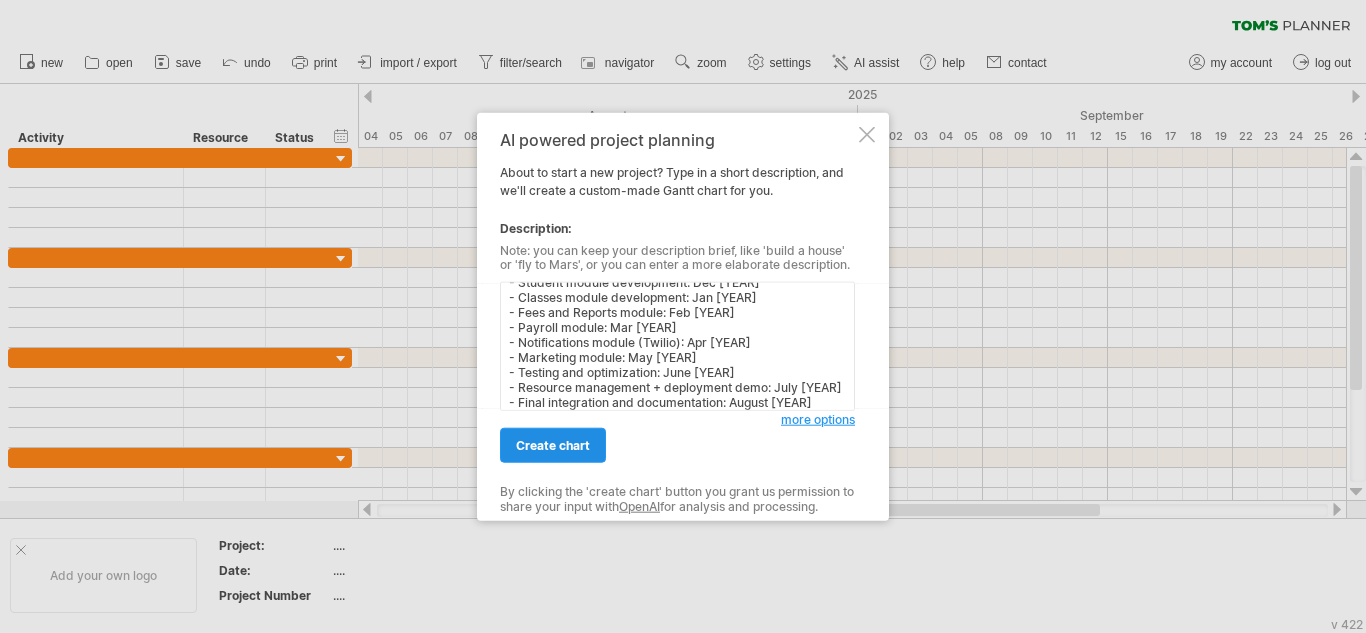 type on "Create a Gantt chart for a university ERP project.
- Project planning and requirement analysis: Nov [YEAR]
- Student module development: Dec [YEAR]
- Classes module development: Jan [YEAR]
- Fees and Reports module: Feb [YEAR]
- Payroll module: Mar [YEAR]
- Notifications module (Twilio): Apr [YEAR]
- Marketing module: May [YEAR]
- Testing and optimization: June [YEAR]
- Resource management + deployment demo: July [YEAR]
- Final integration and documentation: August [YEAR]" 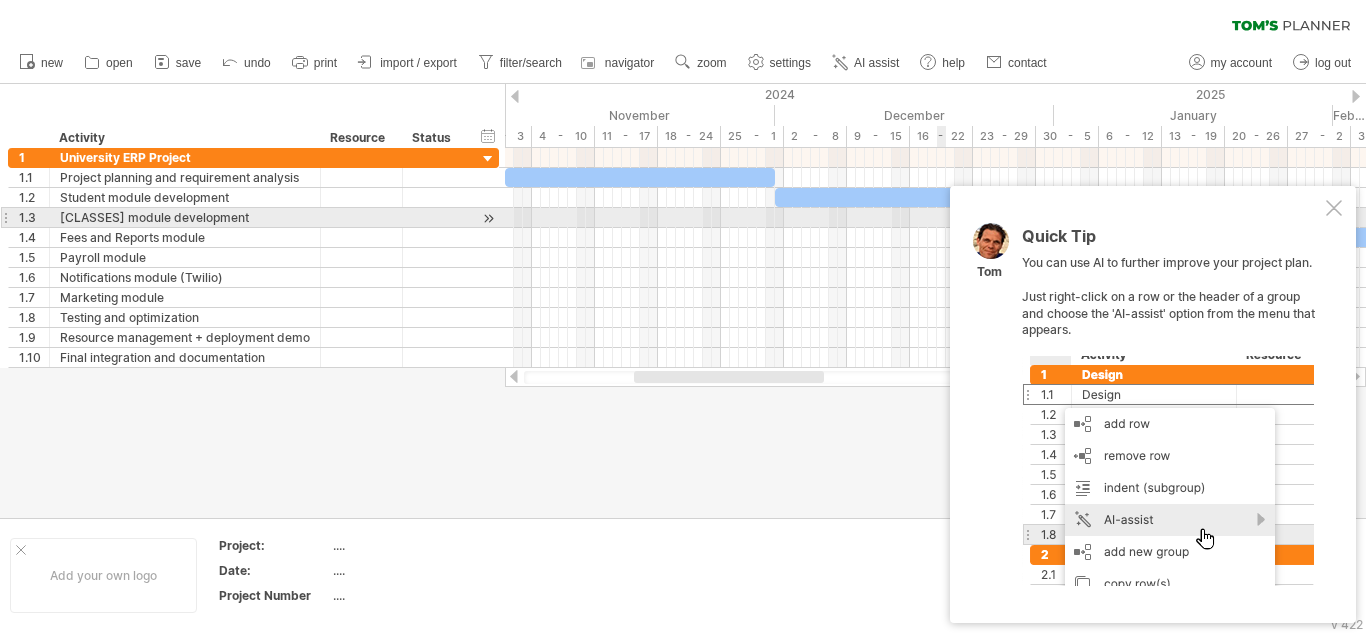 click on "Quick Tip You can use AI to further improve your project plan. Just right-click on a row or the header of a group and choose the 'AI-assist' option from the menu that appears.   [PERSON]" at bounding box center (1153, 404) 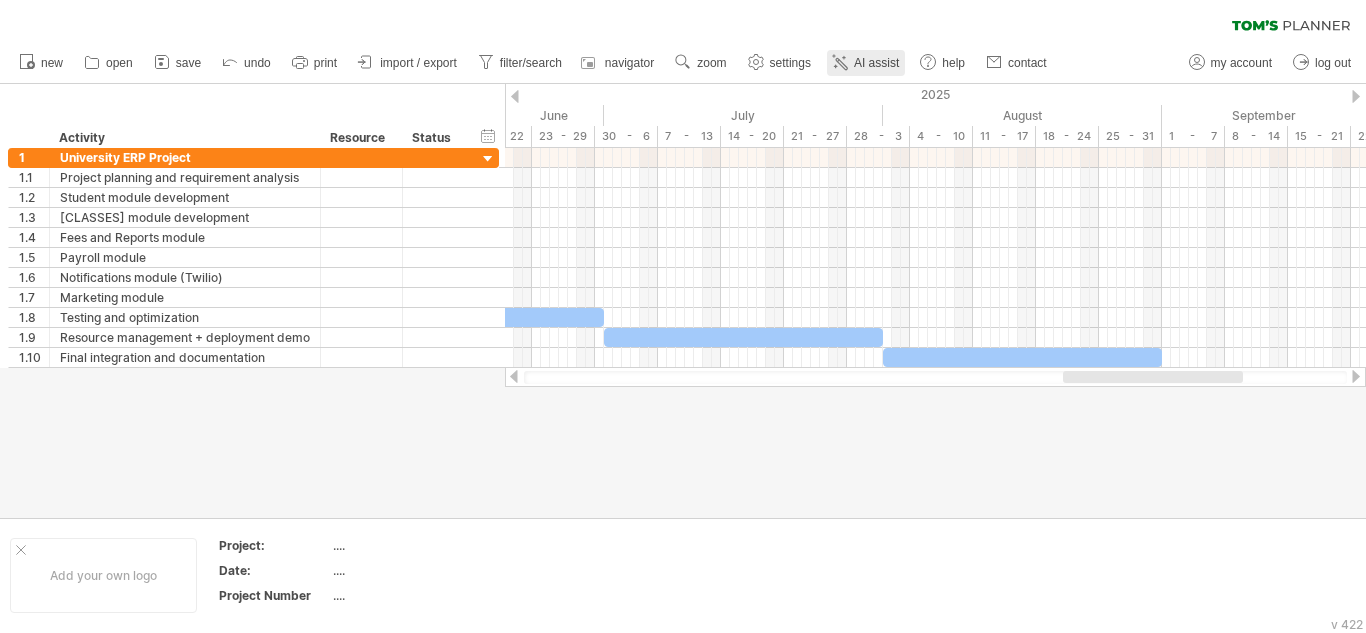 click on "AI assist" at bounding box center (876, 63) 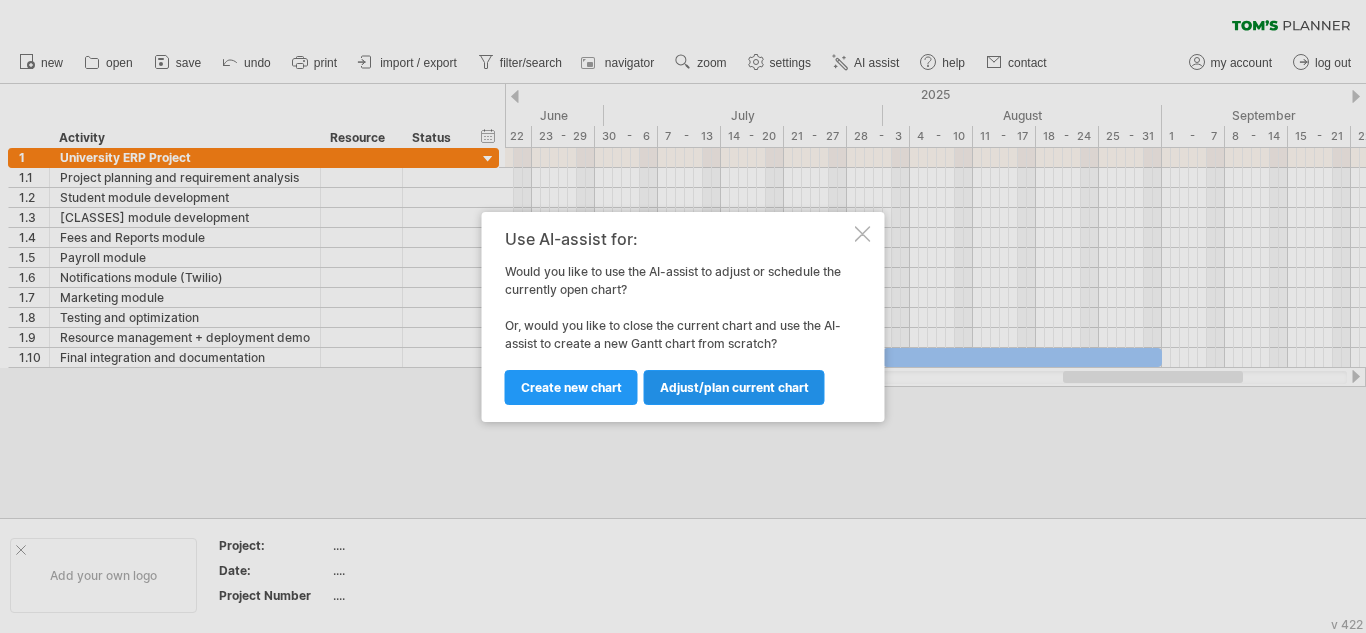 click on "Adjust/plan current chart" at bounding box center [734, 387] 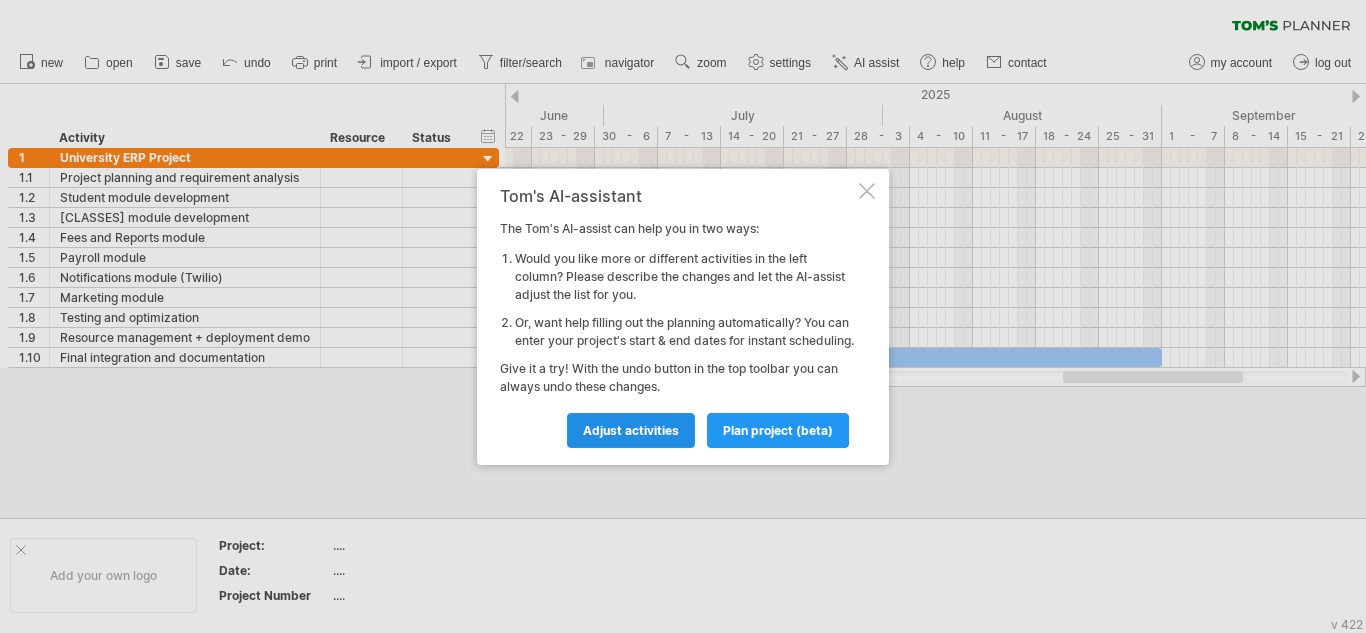 click on "Adjust activities" at bounding box center (631, 430) 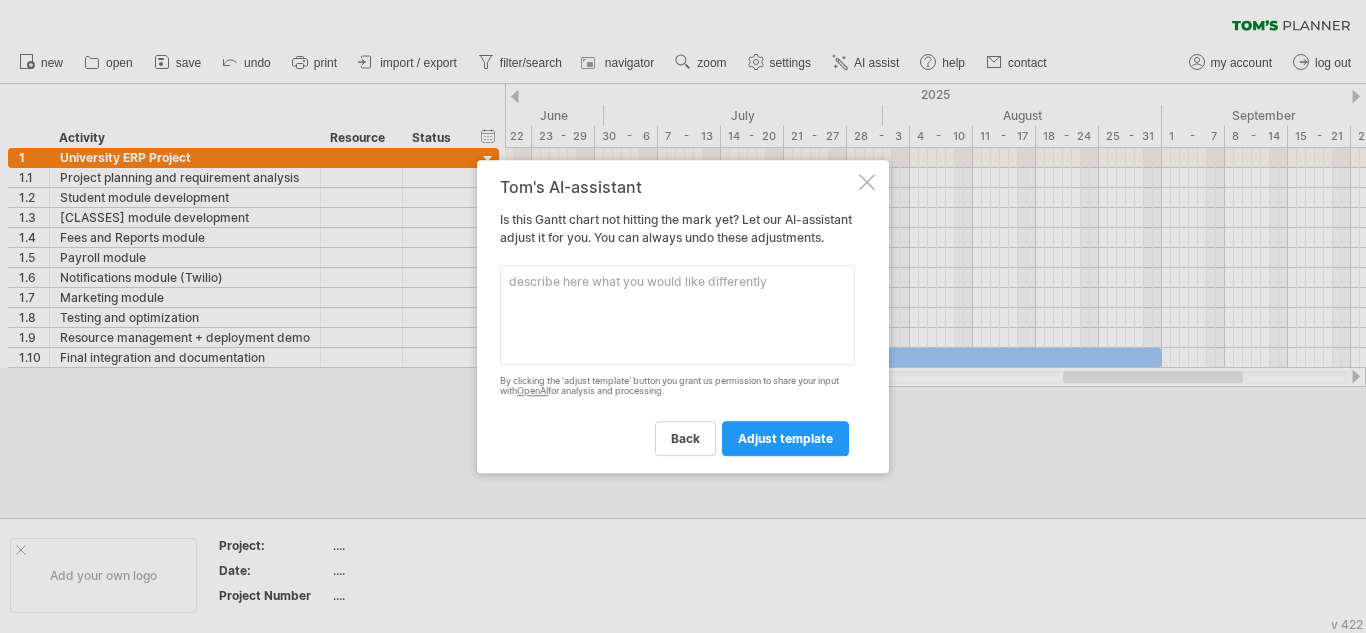 click at bounding box center (677, 315) 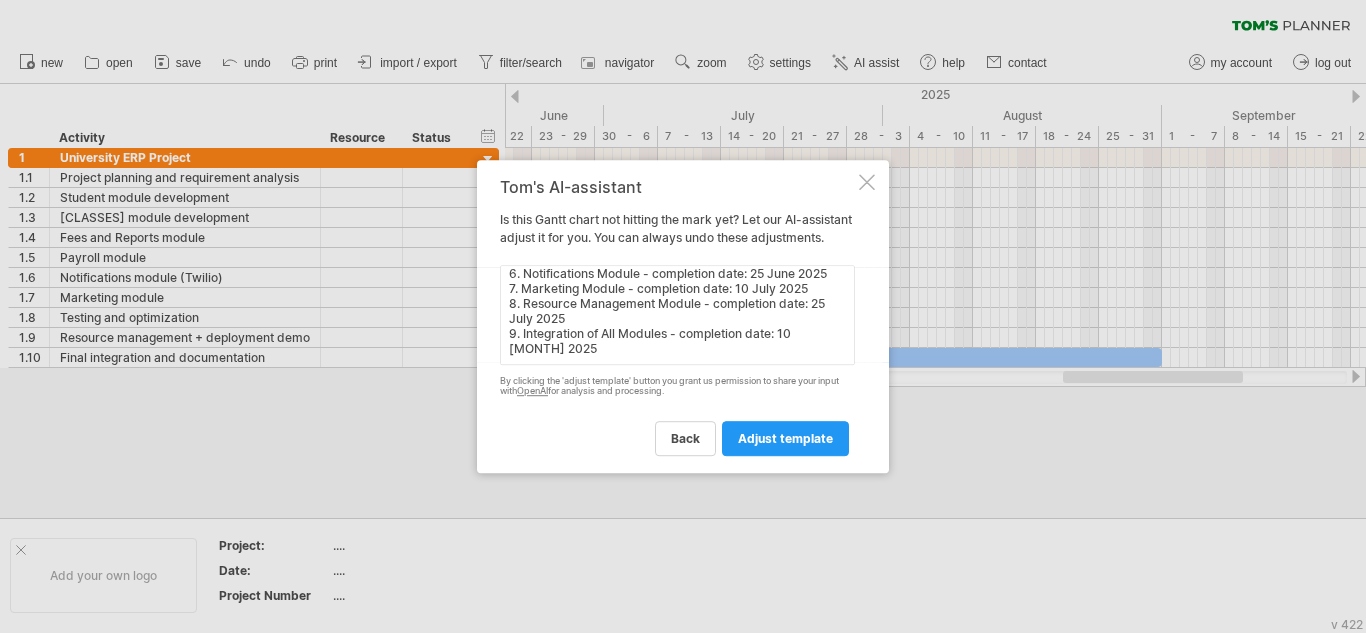 scroll, scrollTop: 173, scrollLeft: 0, axis: vertical 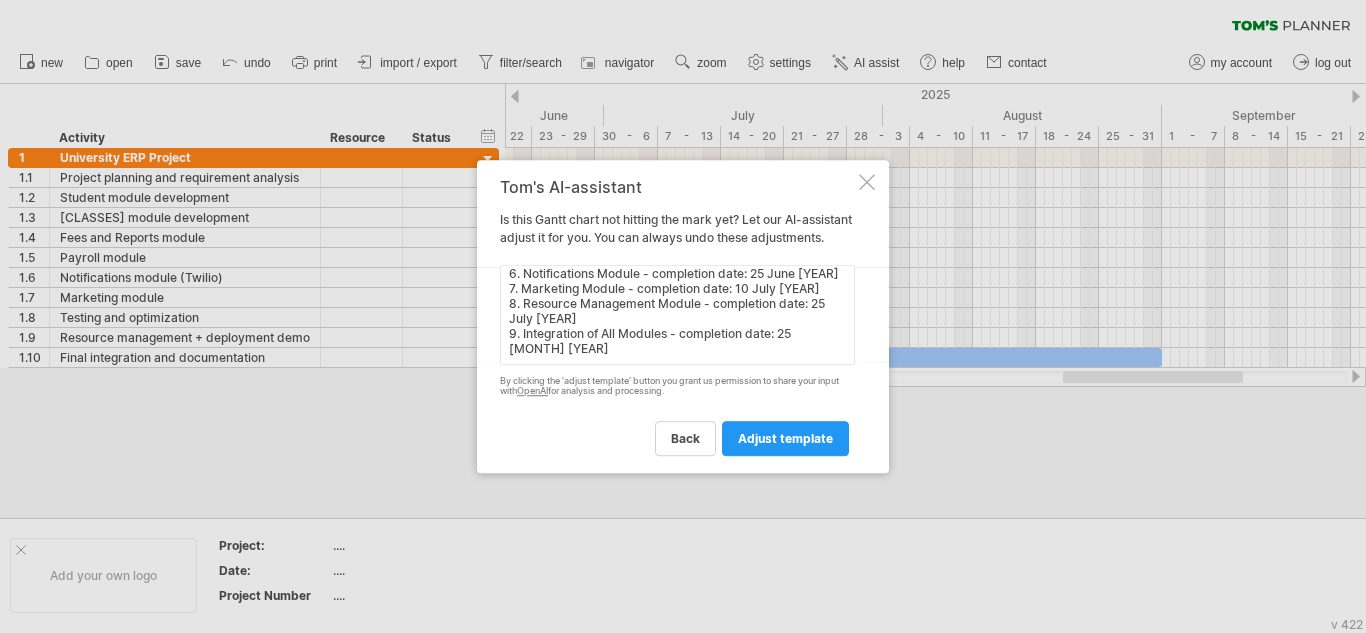 click on "Create a Gantt chart for a university ERP project named EDUSYNCERP. The project starts in November [YEAR] and ends in August [YEAR]. Use the following tasks and deadlines:
1. Students Module - completion date: 10 Jan [YEAR]
2. Classes Module - completion date: 20 Jan [YEAR]
3. Fees Module - completion date: 10 Feb [YEAR]
4. Reports Module - completion date: 15 Feb [YEAR]
5. Payroll Module - completion date: 10 June [YEAR]
6. Notifications Module - completion date: 25 June [YEAR]
7. Marketing Module - completion date: 10 July [YEAR]
8. Resource Management Module - completion date: 25 July [YEAR]
9. Integration of All Modules - completion date: 25 [MONTH] [YEAR]" at bounding box center [677, 315] 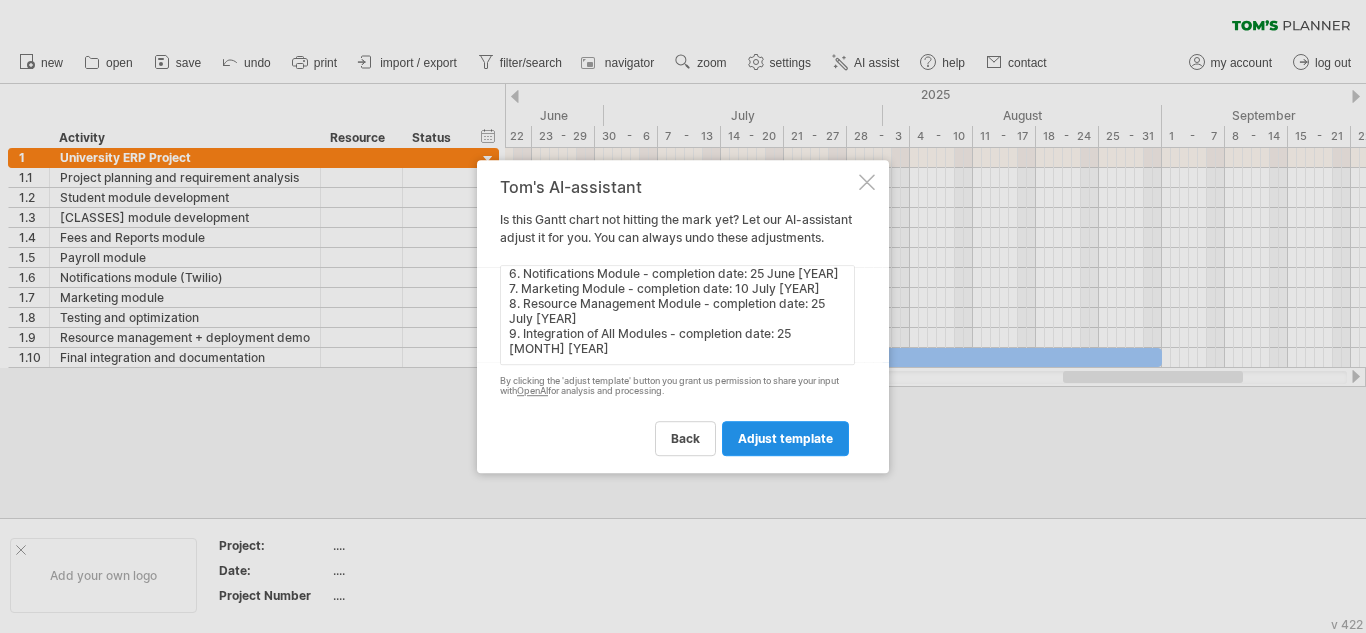 type on "Create a Gantt chart for a university ERP project named EDUSYNCERP. The project starts in November [YEAR] and ends in August [YEAR]. Use the following tasks and deadlines:
1. Students Module - completion date: 10 Jan [YEAR]
2. Classes Module - completion date: 20 Jan [YEAR]
3. Fees Module - completion date: 10 Feb [YEAR]
4. Reports Module - completion date: 15 Feb [YEAR]
5. Payroll Module - completion date: 10 June [YEAR]
6. Notifications Module - completion date: 25 June [YEAR]
7. Marketing Module - completion date: 10 July [YEAR]
8. Resource Management Module - completion date: 25 July [YEAR]
9. Integration of All Modules - completion date: 25 [MONTH] [YEAR]" 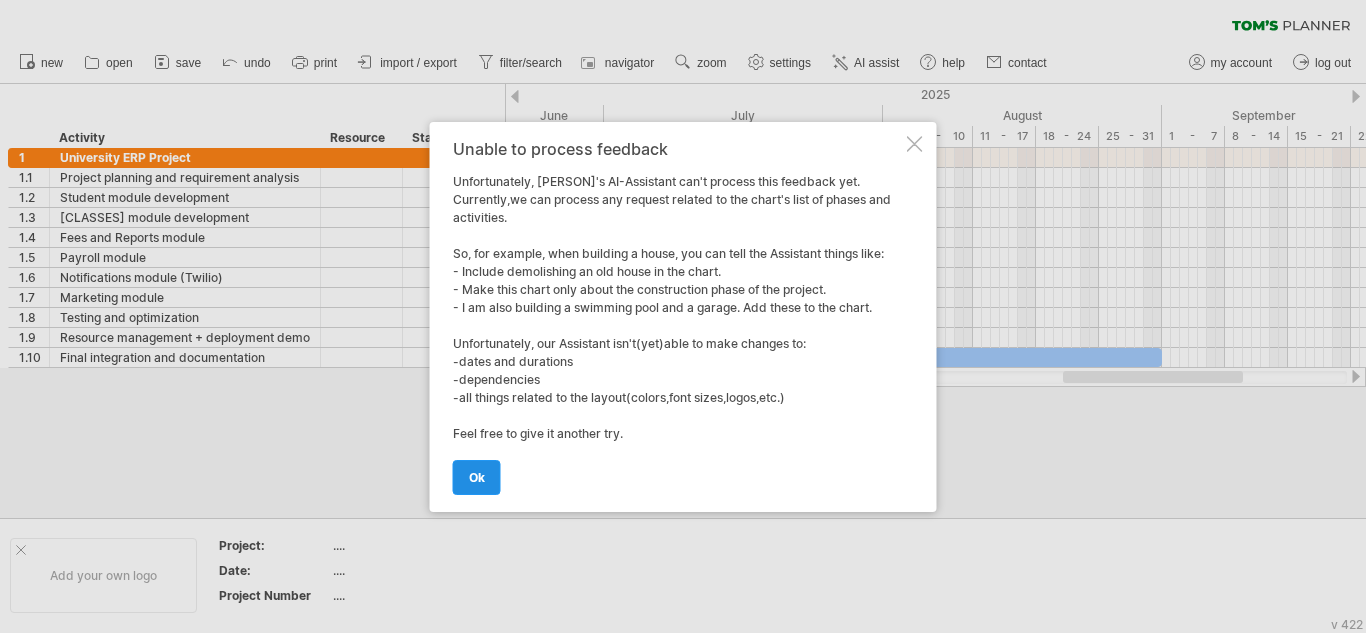 click on "ok" at bounding box center (477, 477) 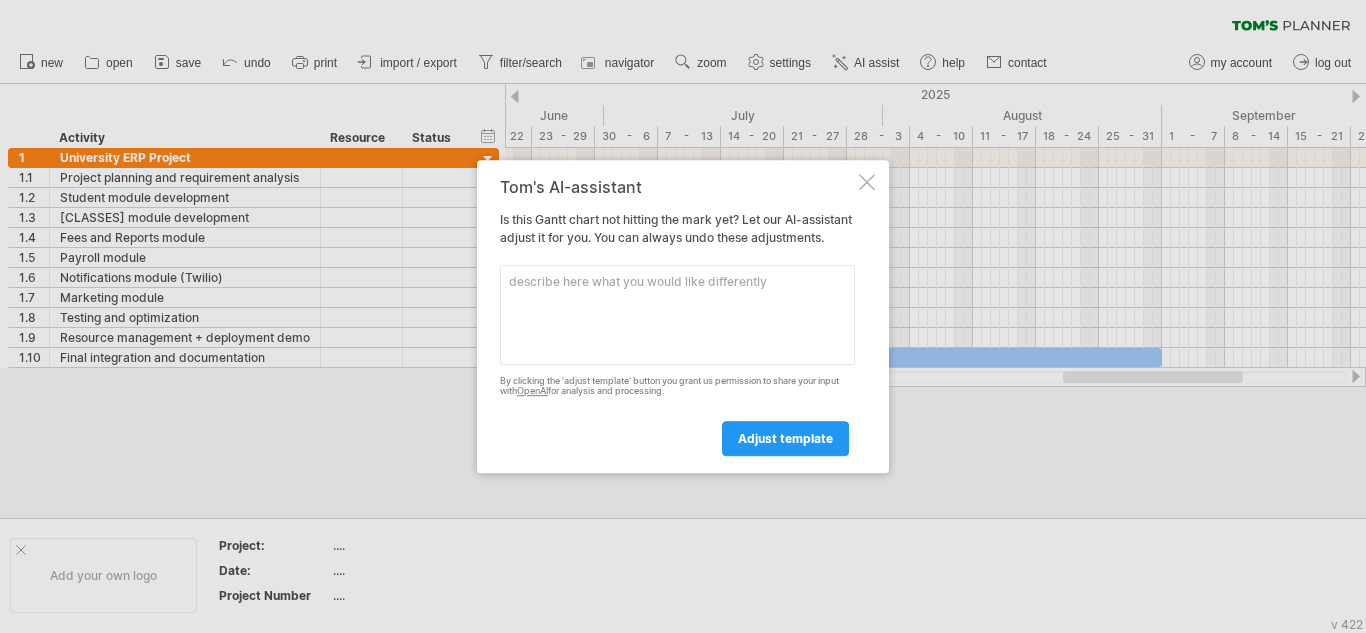 click at bounding box center (867, 182) 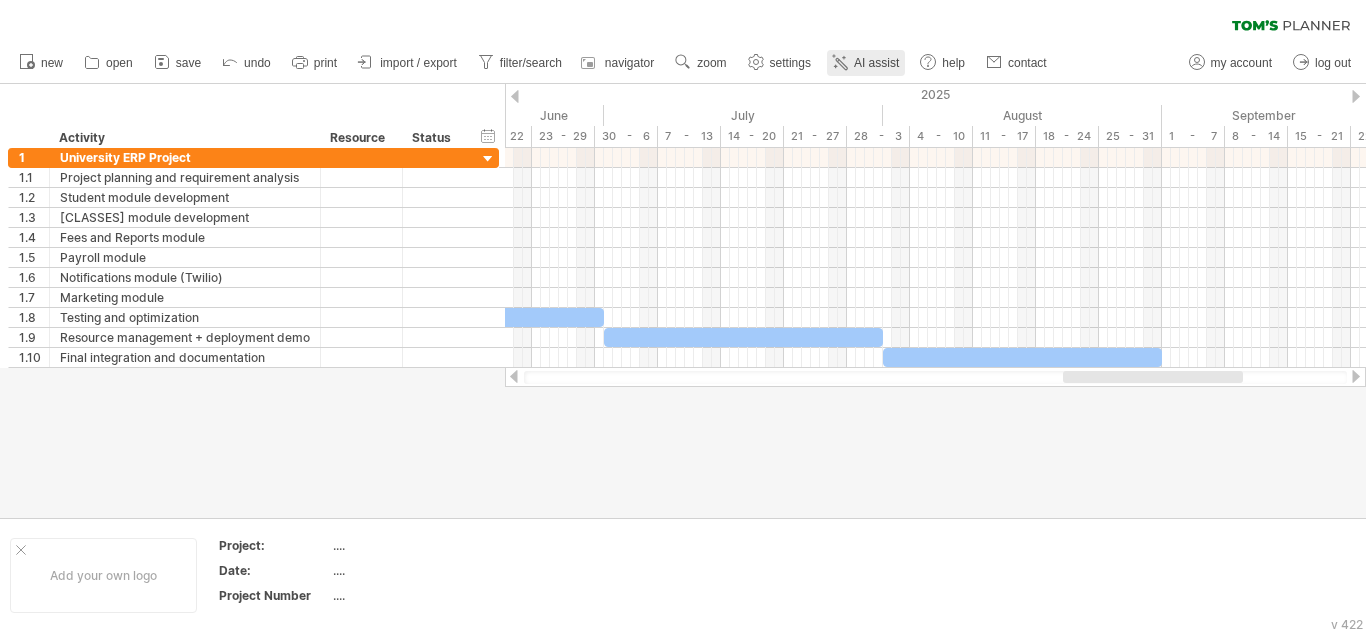click 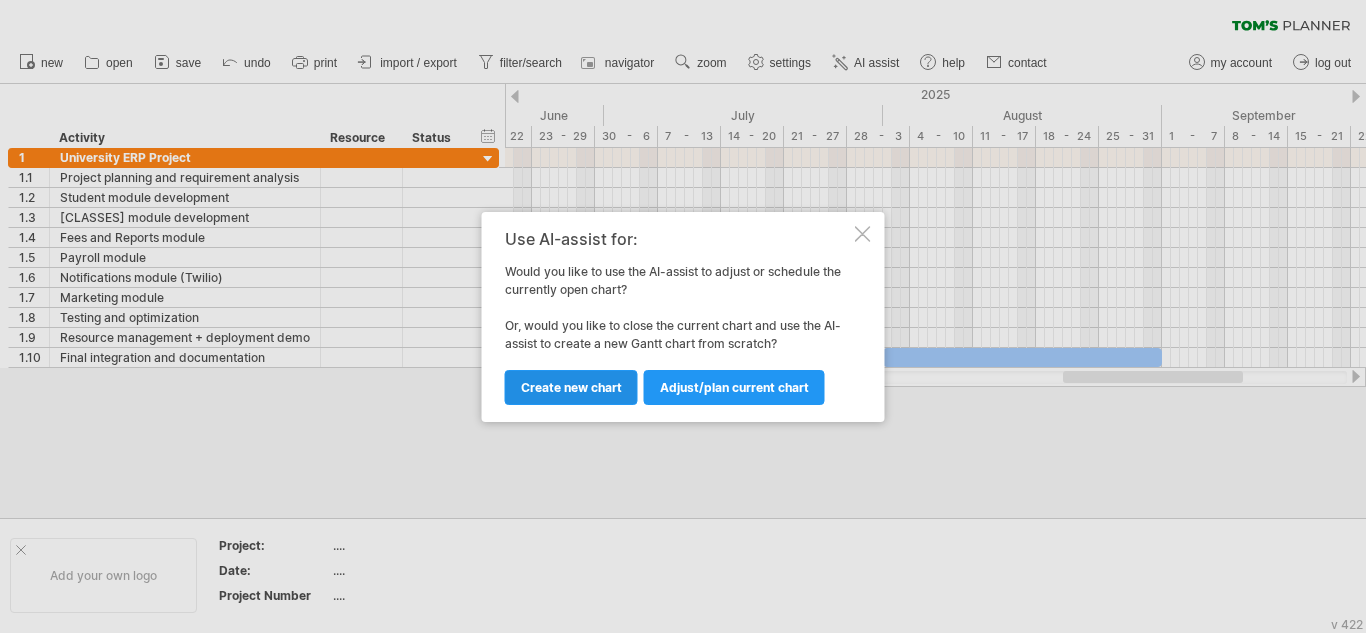 click on "Create new chart" at bounding box center [571, 387] 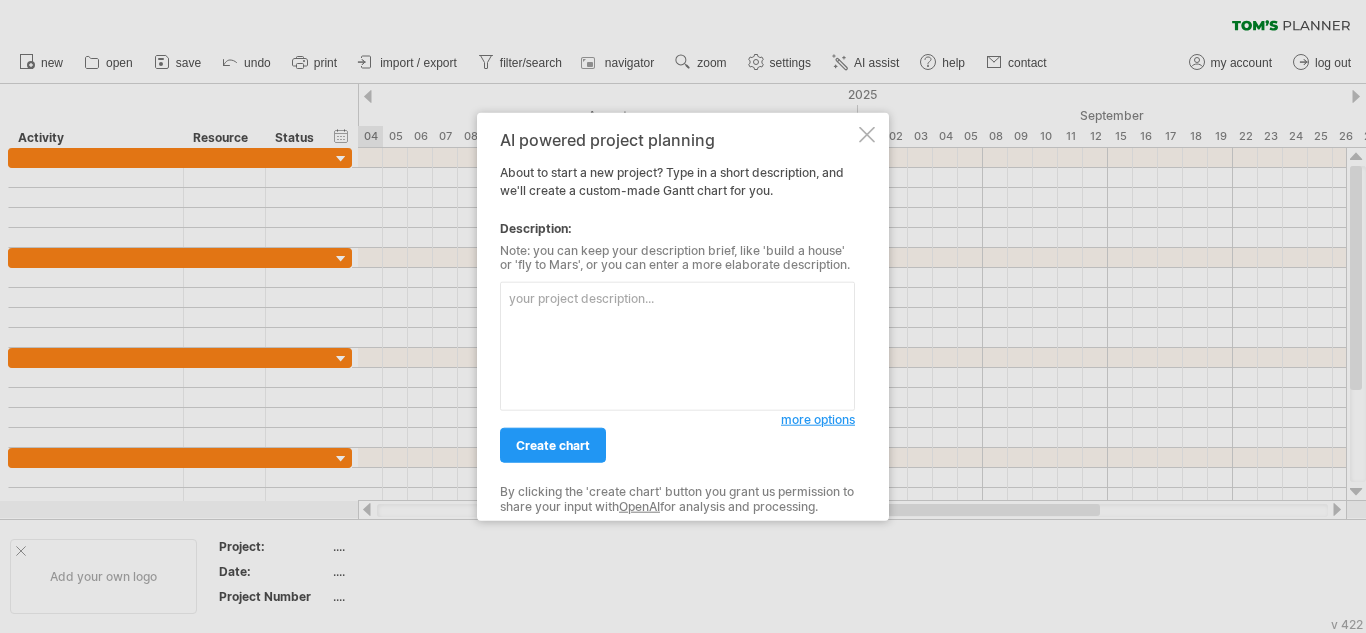 click at bounding box center (677, 346) 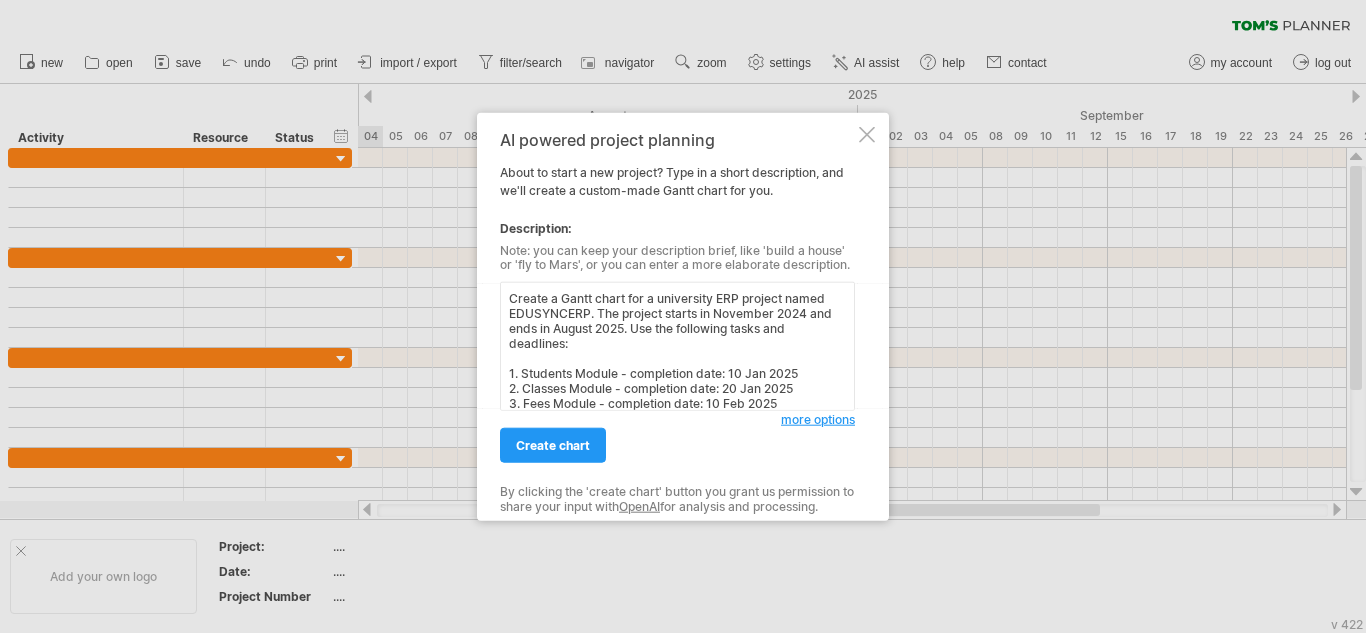 scroll, scrollTop: 136, scrollLeft: 0, axis: vertical 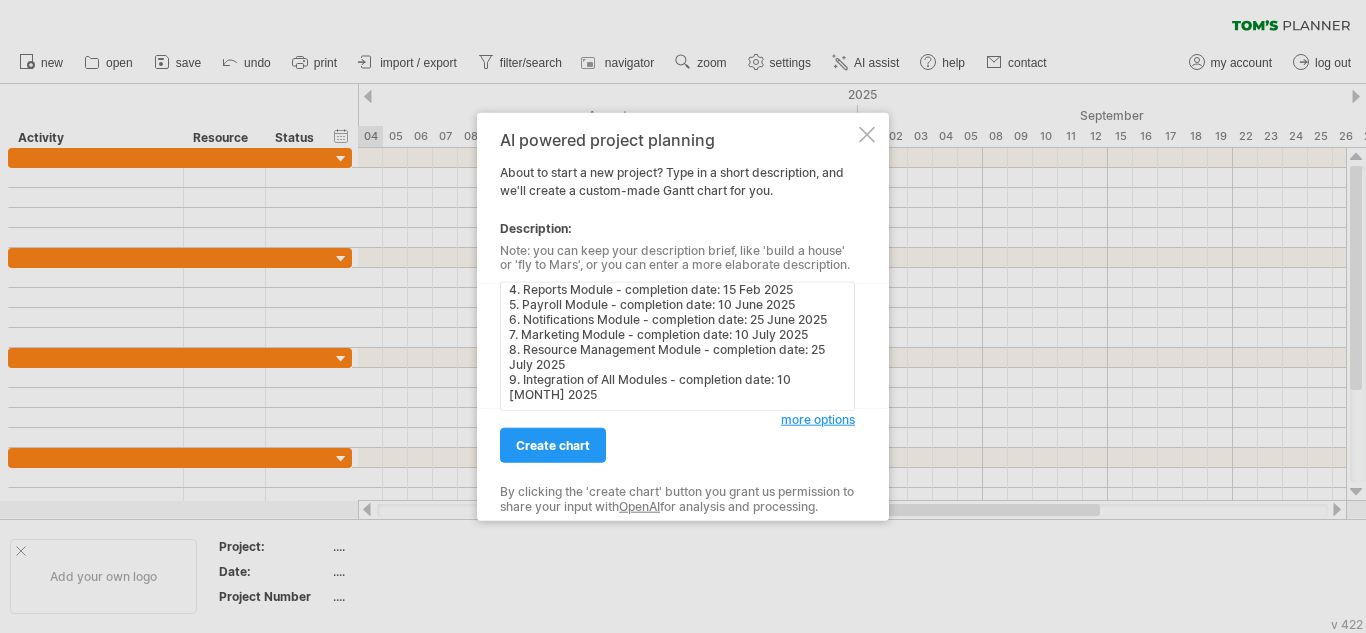 click on "Create a Gantt chart for a university ERP project named EDUSYNCERP. The project starts in November 2024 and ends in August 2025. Use the following tasks and deadlines:
1. Students Module - completion date: 10 Jan 2025
2. Classes Module - completion date: 20 Jan 2025
3. Fees Module - completion date: 10 Feb 2025
4. Reports Module - completion date: 15 Feb 2025
5. Payroll Module - completion date: 10 June 2025
6. Notifications Module - completion date: 25 June 2025
7. Marketing Module - completion date: 10 July 2025
8. Resource Management Module - completion date: 25 July 2025
9. Integration of All Modules - completion date: 10 [MONTH] 2025" at bounding box center [677, 346] 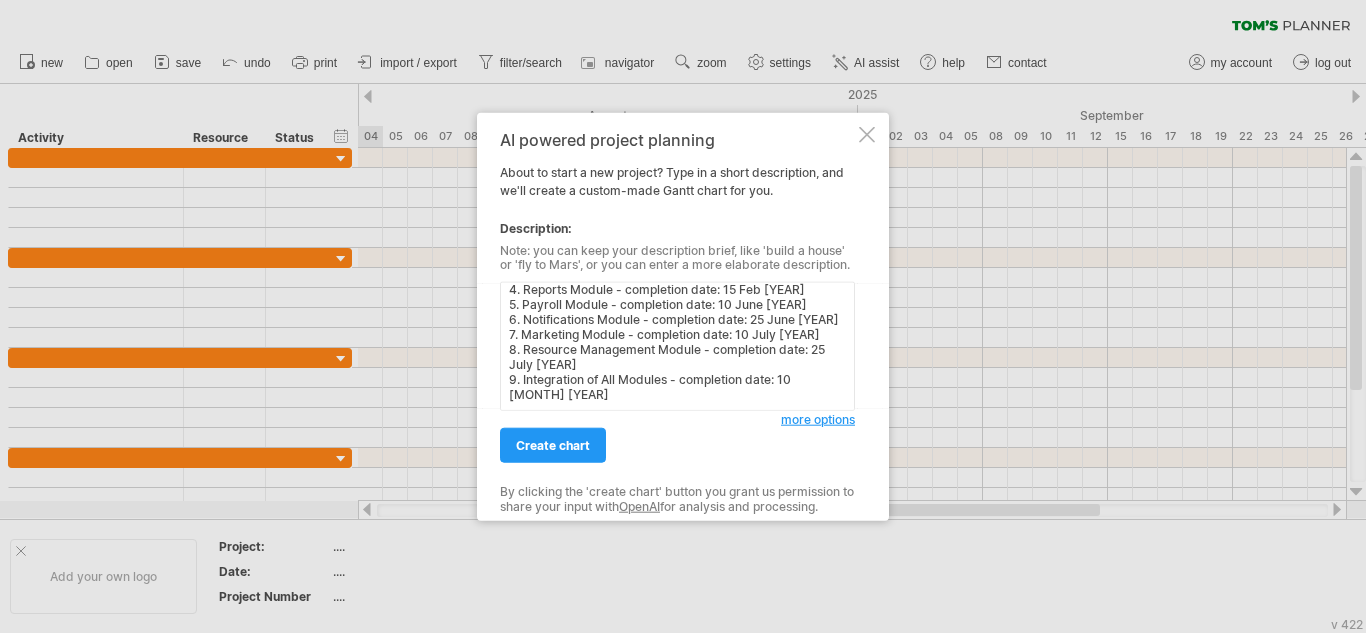 click on "Create a Gantt chart for a university ERP project named EDUSYNCERP. The project starts in November [YEAR] and ends in August [YEAR]. Use the following tasks and deadlines:
1. Students Module - completion date: 10 Jan [YEAR]
2. Classes Module - completion date: 20 Jan [YEAR]
3. Fees Module - completion date: 10 Feb [YEAR]
4. Reports Module - completion date: 15 Feb [YEAR]
5. Payroll Module - completion date: 10 June [YEAR]
6. Notifications Module - completion date: 25 June [YEAR]
7. Marketing Module - completion date: 10 July [YEAR]
8. Resource Management Module - completion date: 25 July [YEAR]
9. Integration of All Modules - completion date: 10 [MONTH] [YEAR]" at bounding box center [677, 346] 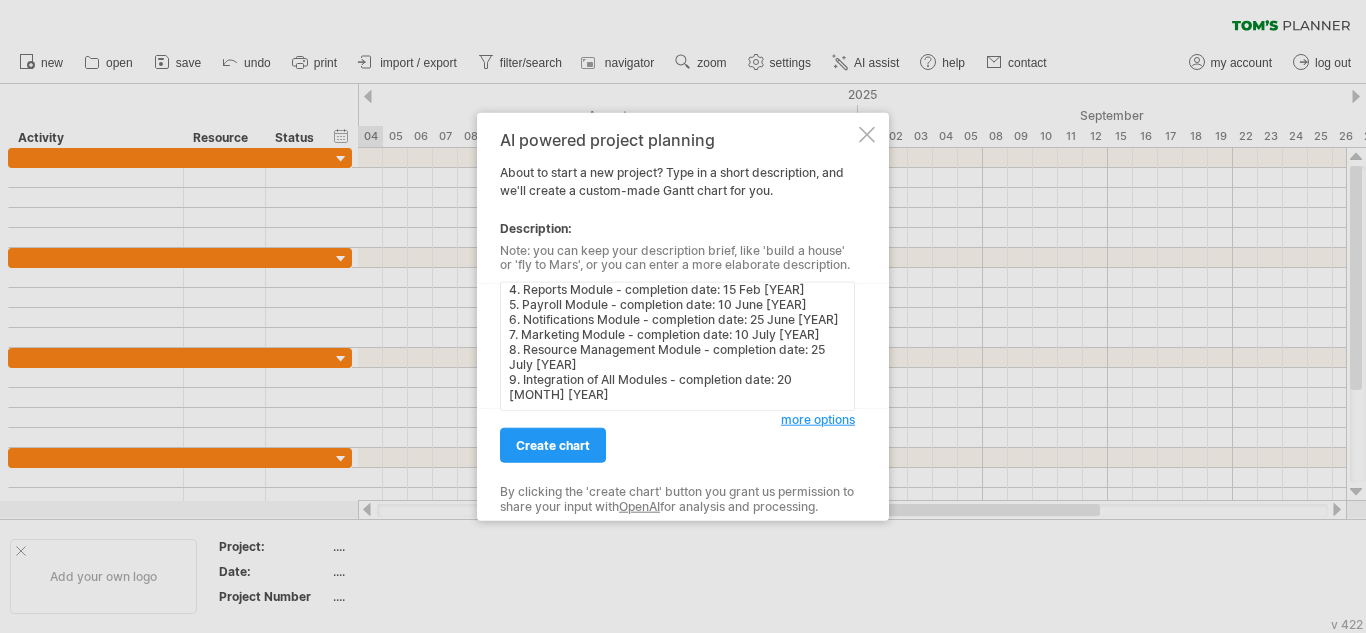 click on "Create a Gantt chart for a university ERP project named EDUSYNCERP. The project starts in November [YEAR] and ends in August [YEAR]. Use the following tasks and deadlines:
1. Students Module - completion date: 10 Jan [YEAR]
2. Classes Module - completion date: 20 Jan [YEAR]
3. Fees Module - completion date: 10 Feb [YEAR]
4. Reports Module - completion date: 15 Feb [YEAR]
5. Payroll Module - completion date: 10 June [YEAR]
6. Notifications Module - completion date: 25 June [YEAR]
7. Marketing Module - completion date: 10 July [YEAR]
8. Resource Management Module - completion date: 25 July [YEAR]
9. Integration of All Modules - completion date: 20 [MONTH] [YEAR]" at bounding box center [677, 346] 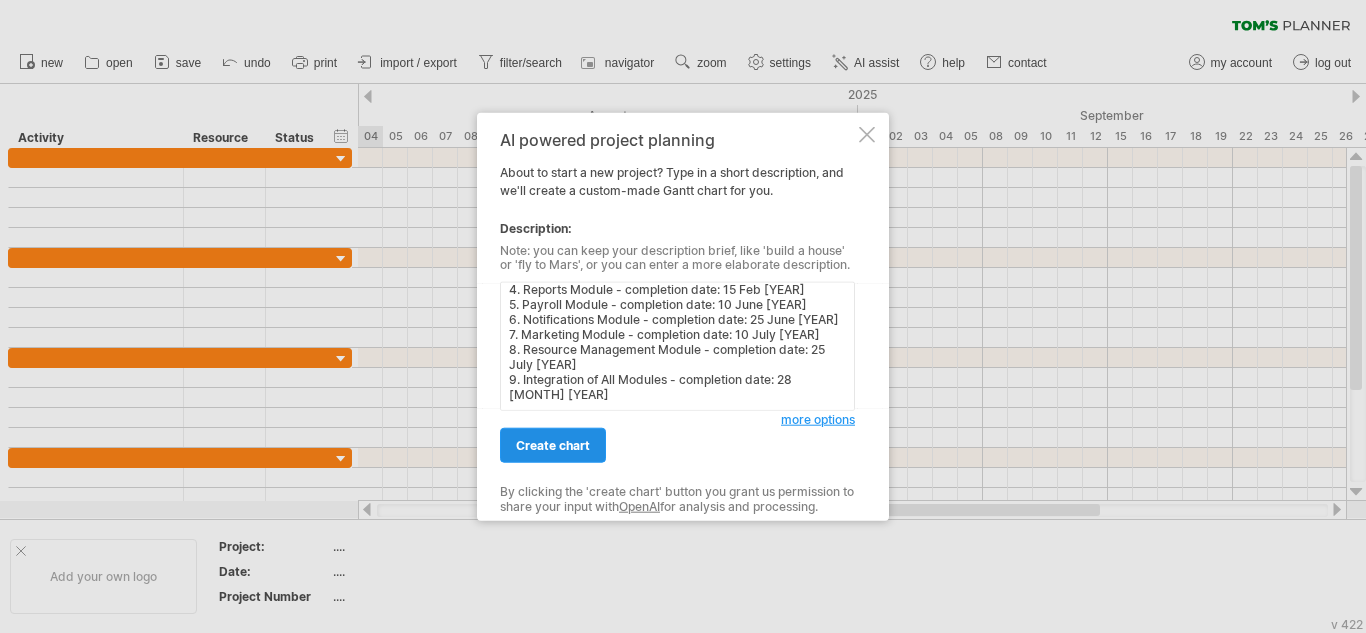 type on "Create a Gantt chart for a university ERP project named EDUSYNCERP. The project starts in November [YEAR] and ends in August [YEAR]. Use the following tasks and deadlines:
1. Students Module - completion date: 10 Jan [YEAR]
2. Classes Module - completion date: 20 Jan [YEAR]
3. Fees Module - completion date: 10 Feb [YEAR]
4. Reports Module - completion date: 15 Feb [YEAR]
5. Payroll Module - completion date: 10 June [YEAR]
6. Notifications Module - completion date: 25 June [YEAR]
7. Marketing Module - completion date: 10 July [YEAR]
8. Resource Management Module - completion date: 25 July [YEAR]
9. Integration of All Modules - completion date: 28 [MONTH] [YEAR]" 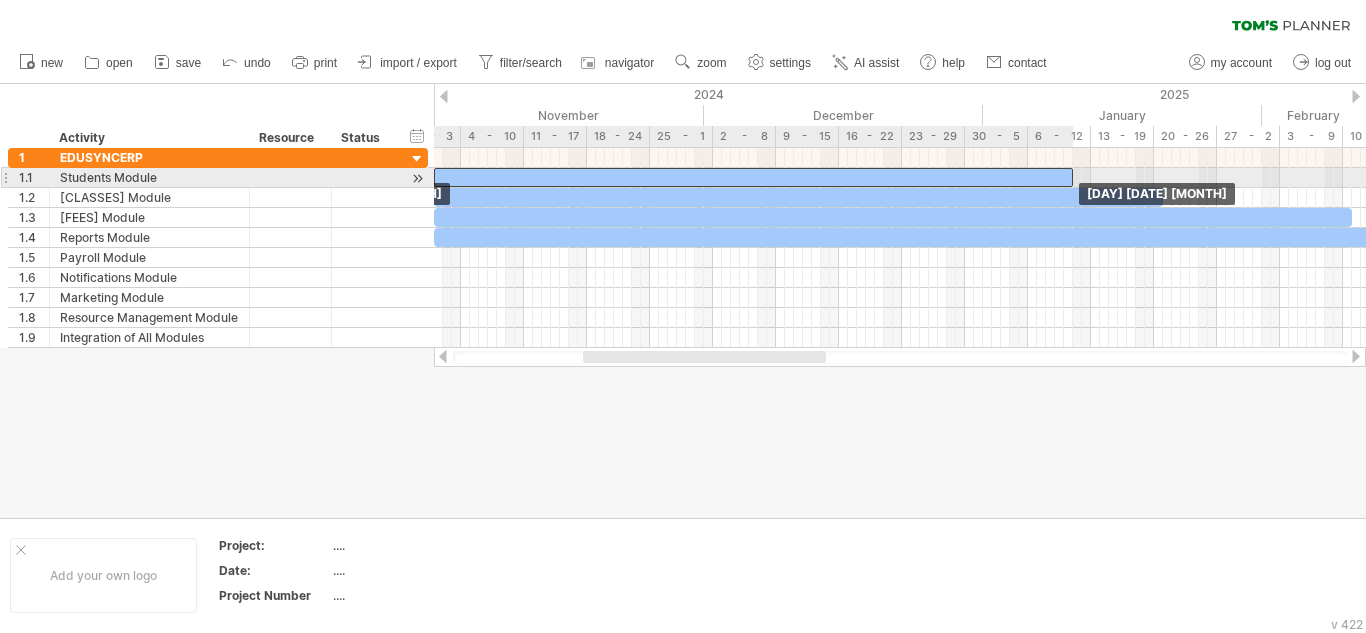 click at bounding box center (753, 177) 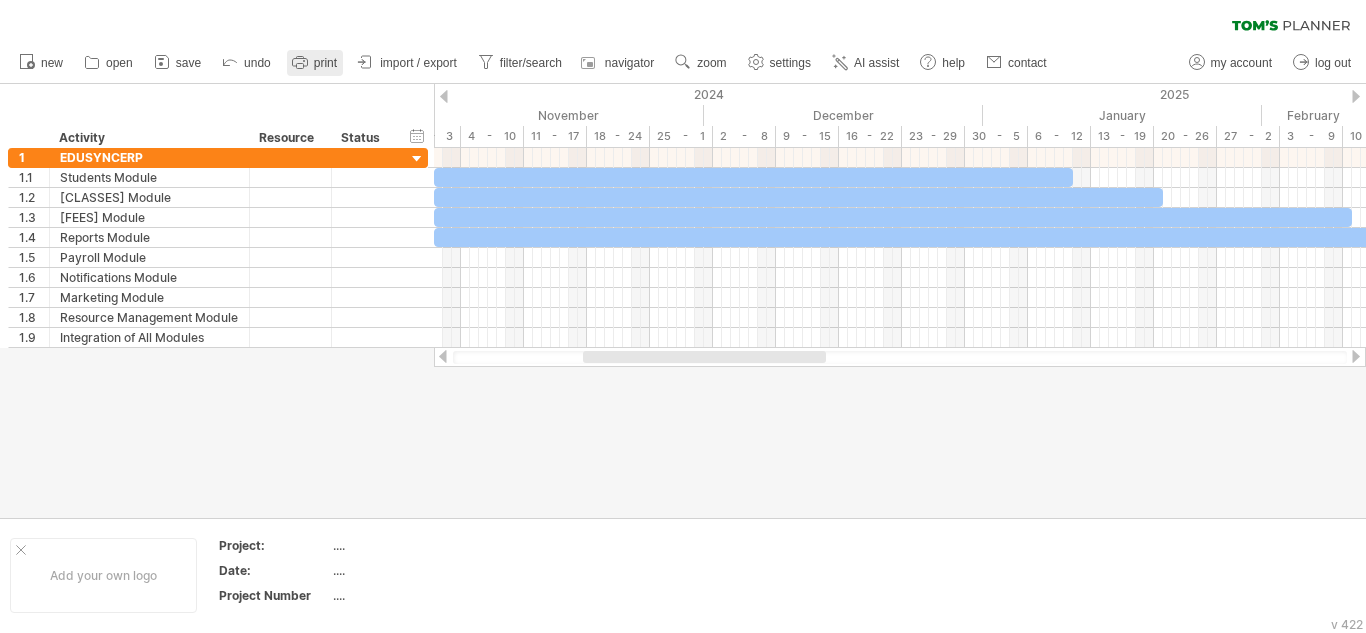 click on "print" at bounding box center [315, 63] 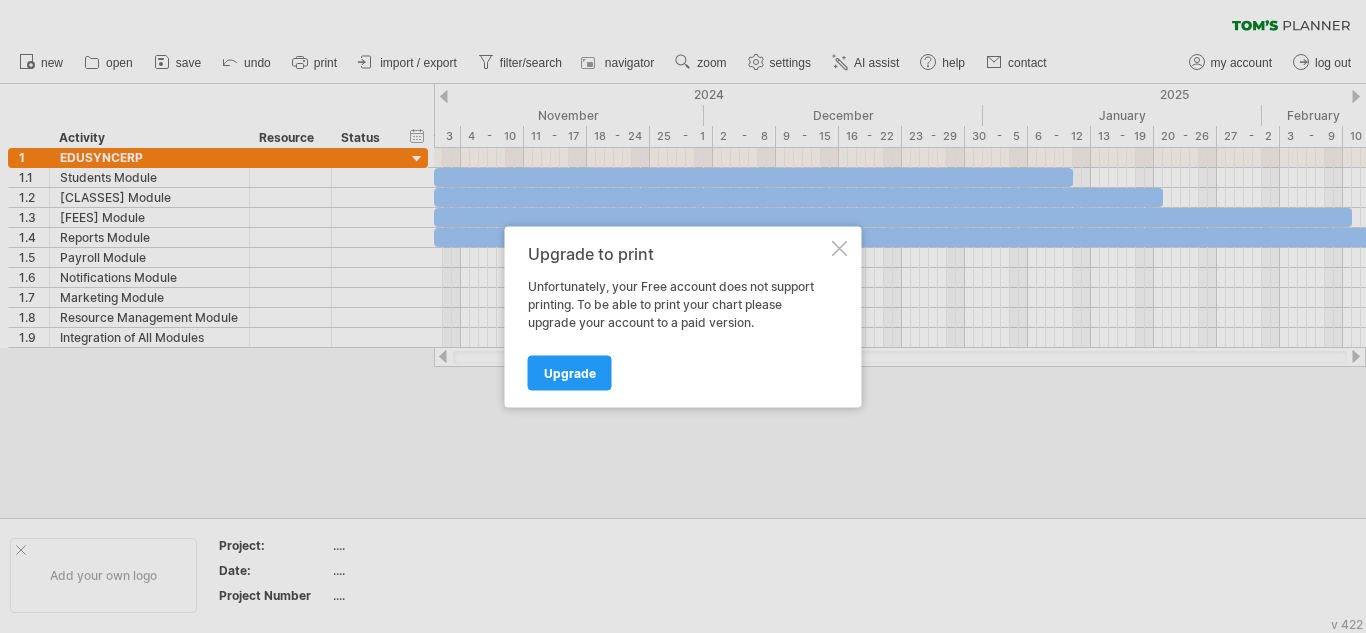 click at bounding box center (840, 248) 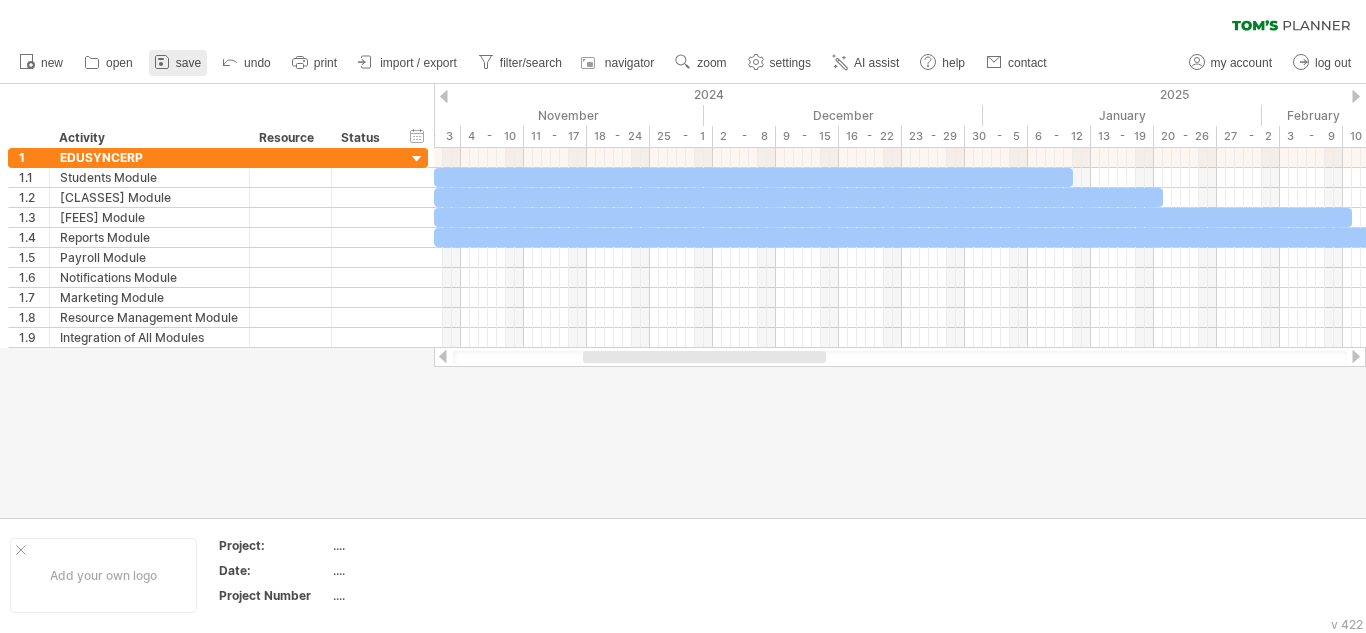 click 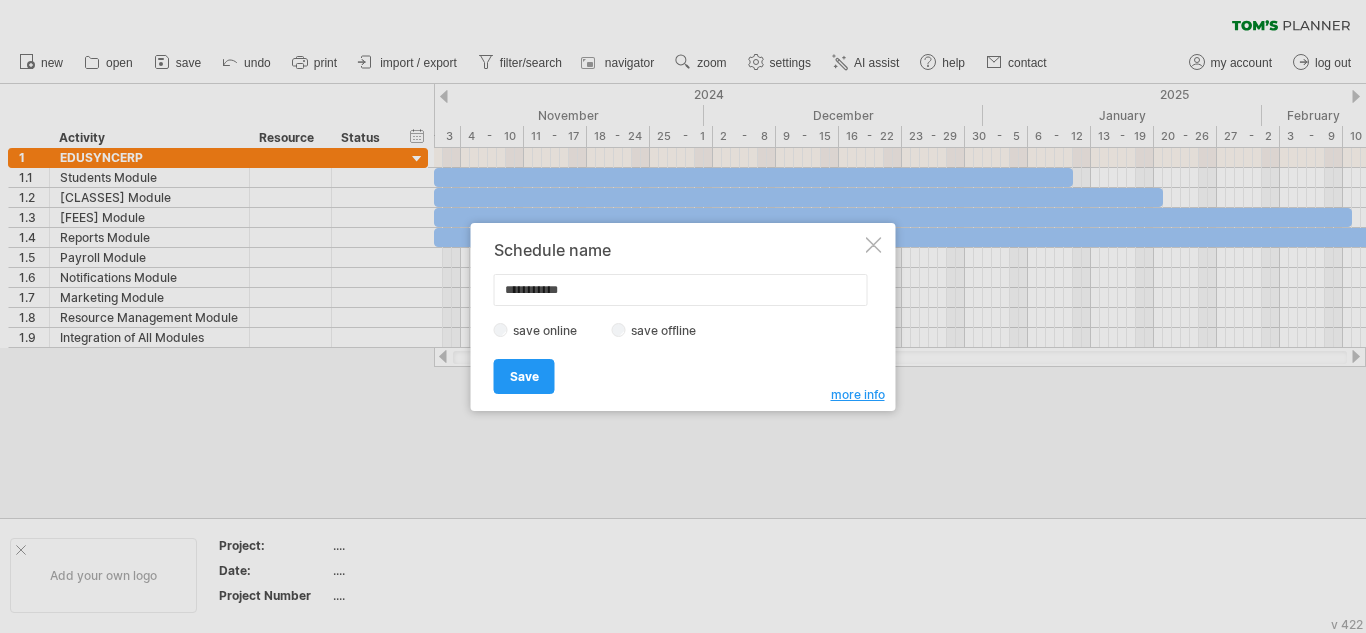 click on "**********" at bounding box center [681, 290] 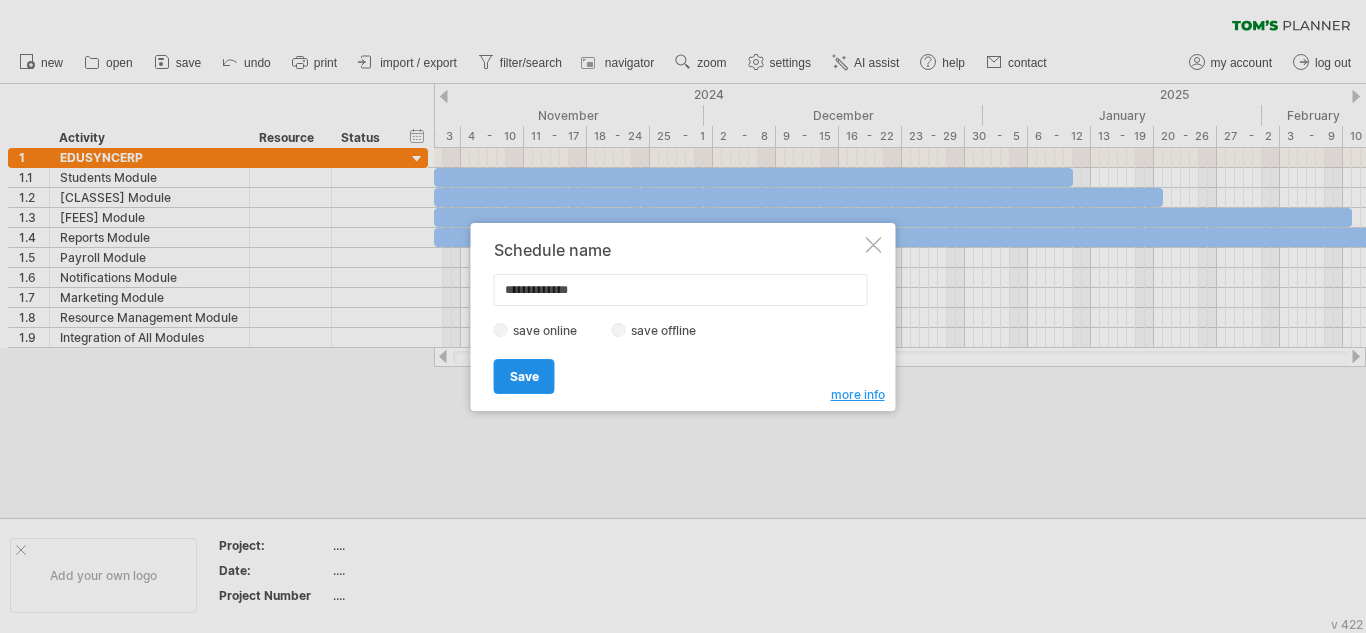 type on "**********" 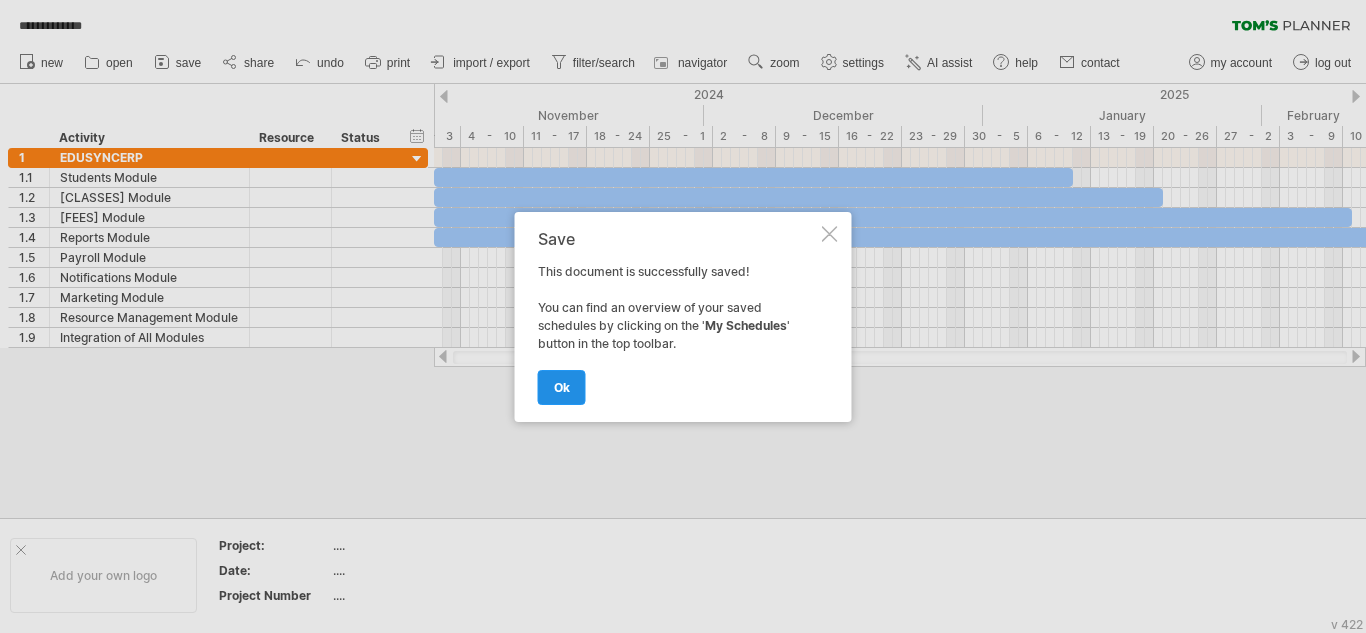 click on "ok" at bounding box center (562, 387) 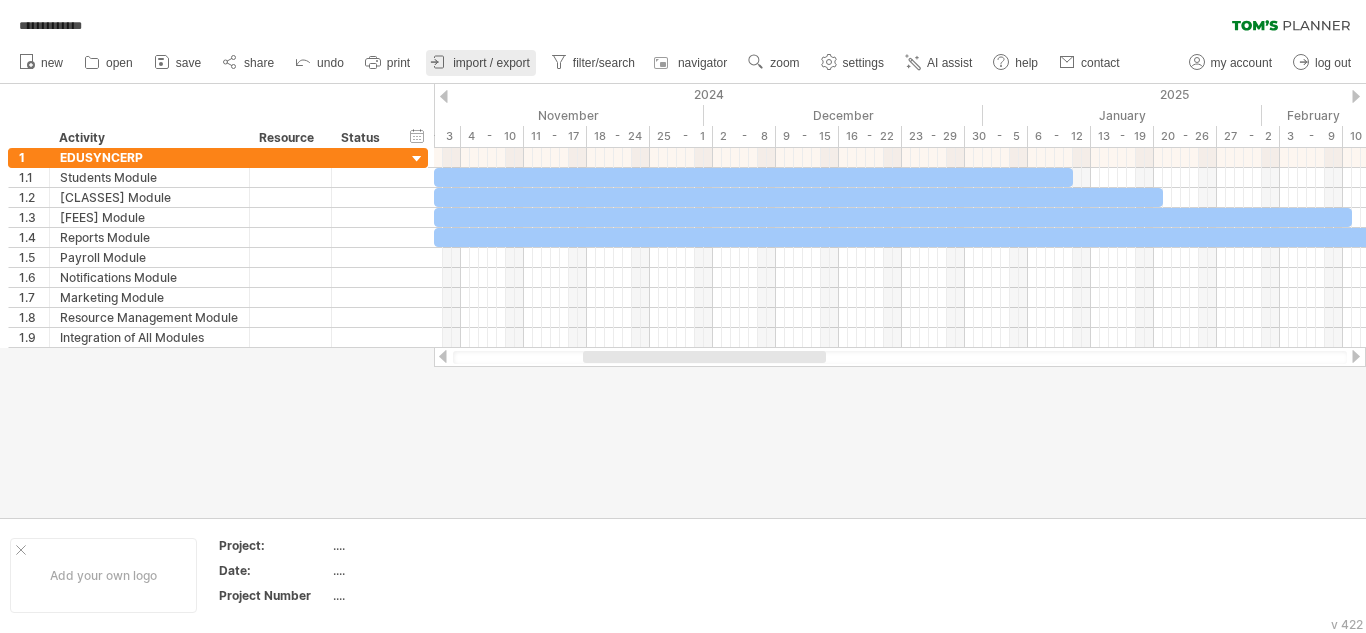 click on "import / export" at bounding box center [491, 63] 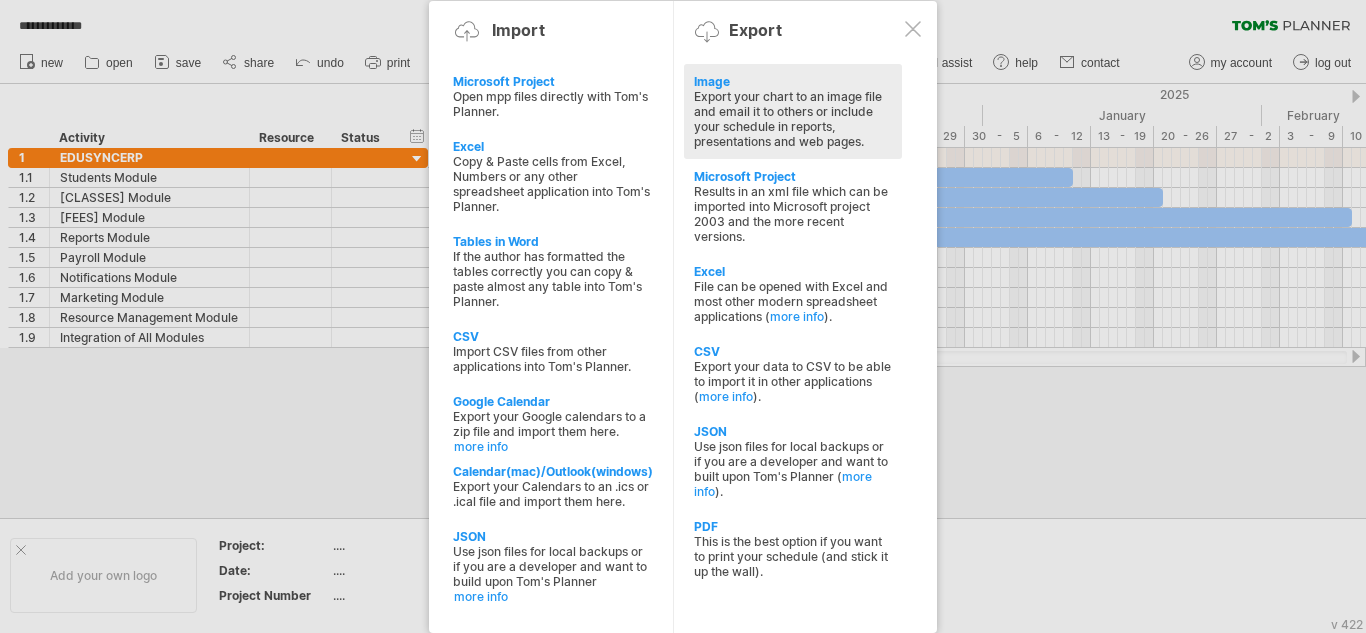 click on "Export your chart to an image file and email it to others or include your schedule in reports, presentations and web pages." at bounding box center (793, 119) 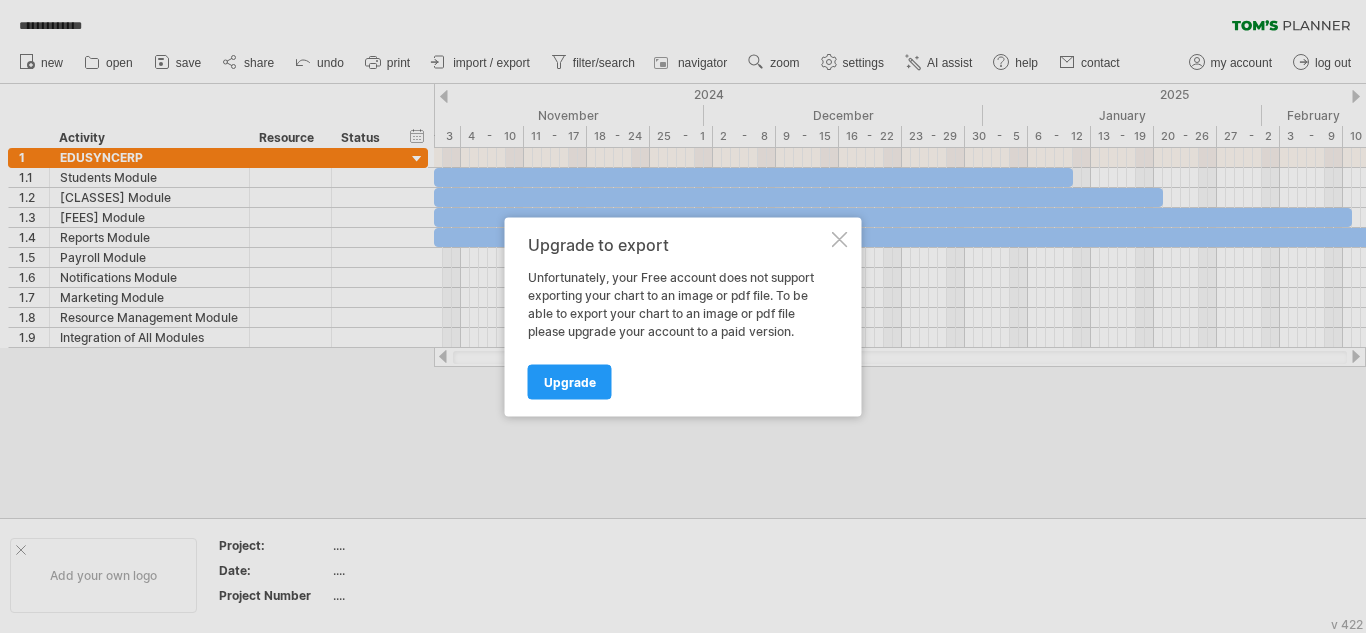 click on "Upgrade to export Unfortunately, your Free account does not support exporting your chart to an image or pdf file. To be able to export your chart to an image or pdf file please upgrade your account to a paid version. Upgrade" at bounding box center [683, 316] 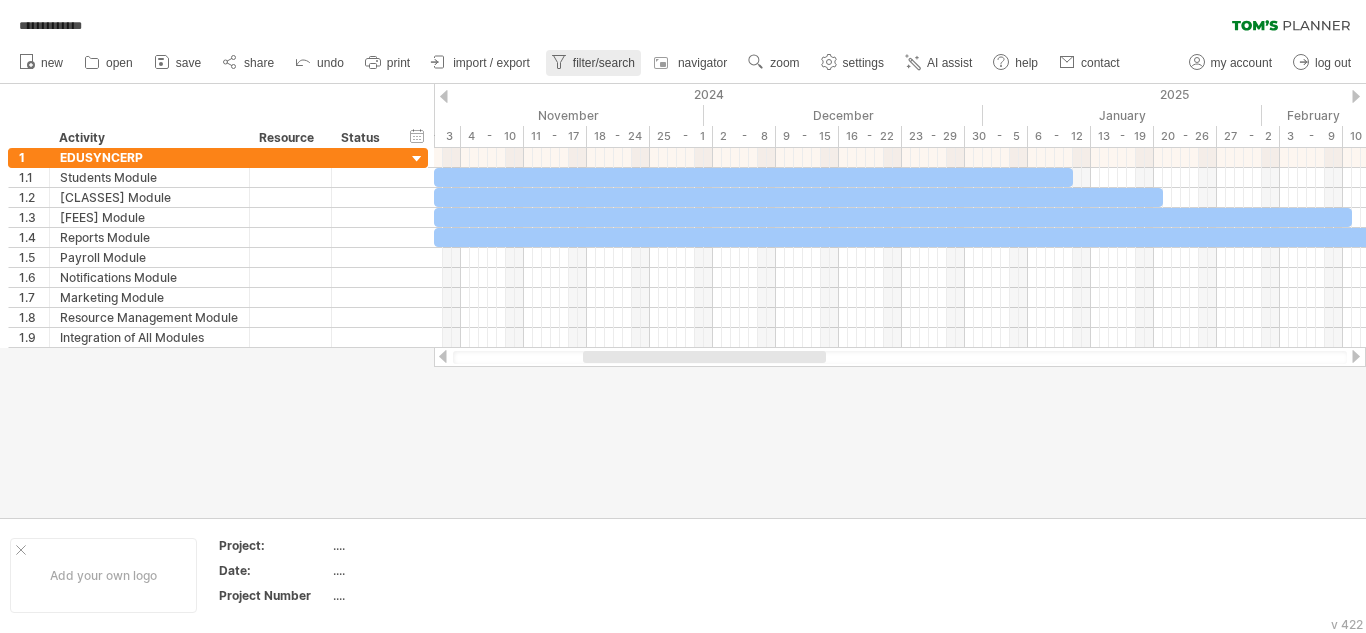 click on "filter/search" at bounding box center (593, 63) 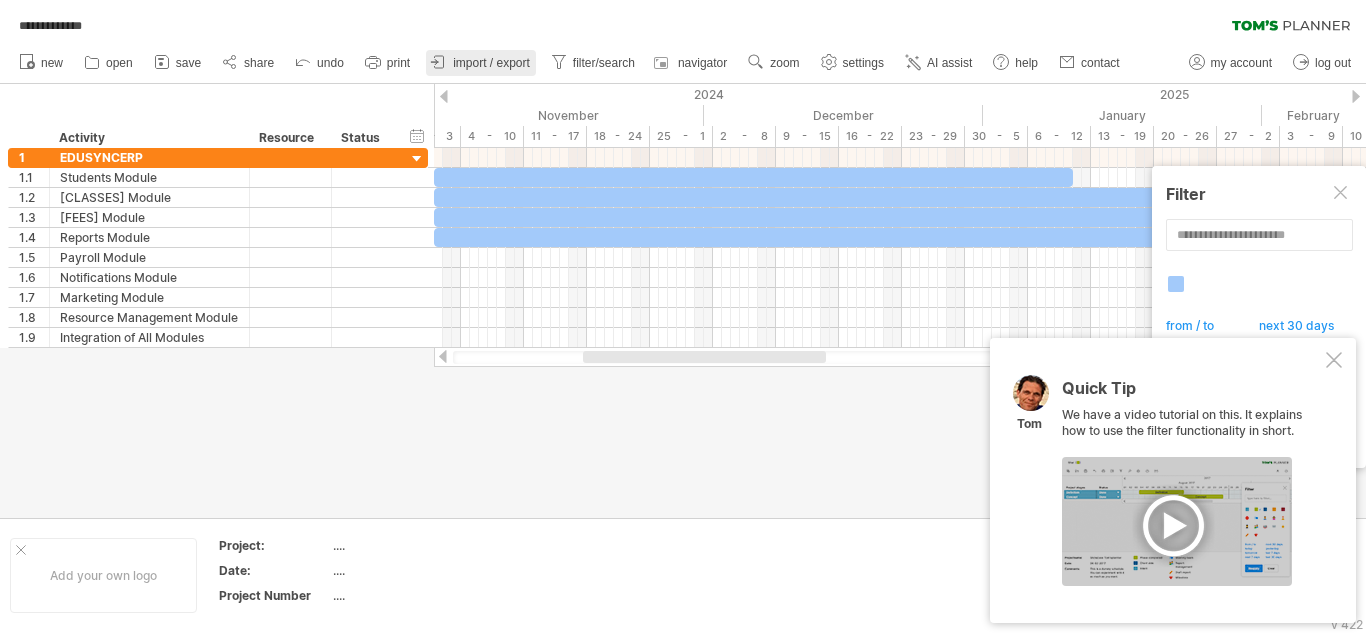 click on "import / export" at bounding box center (481, 63) 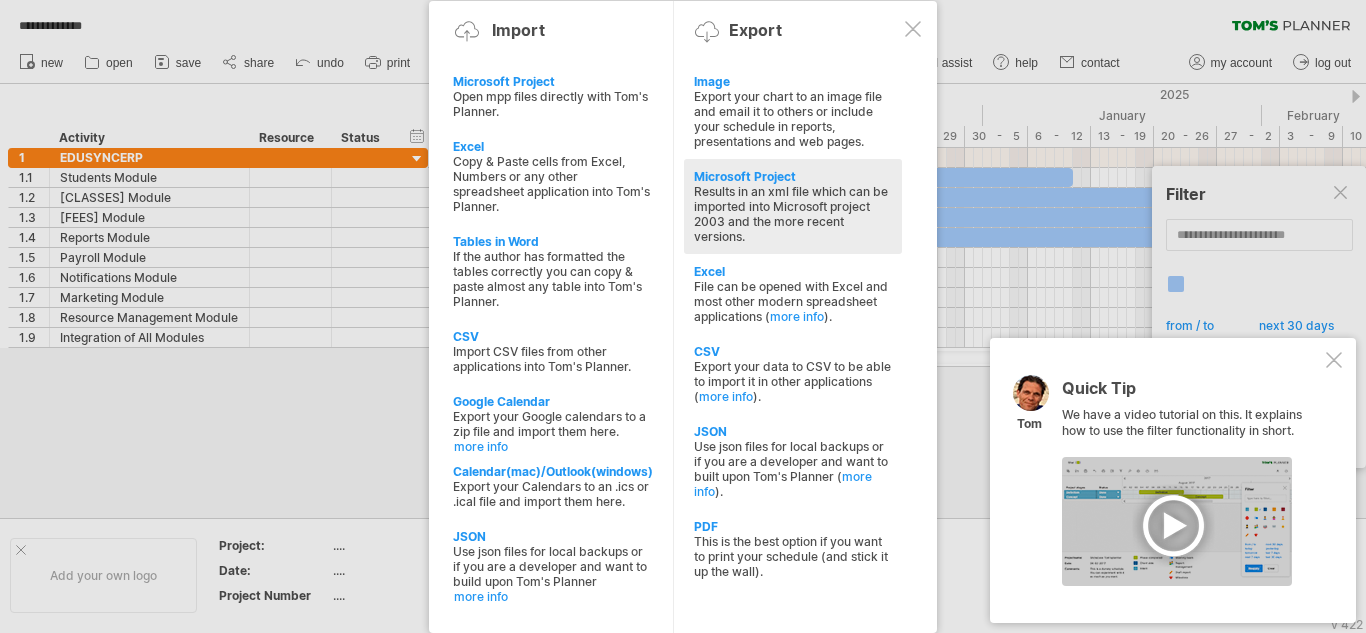 click on "Results in an xml file which can be imported into Microsoft project 2003 and the more recent versions." at bounding box center [793, 214] 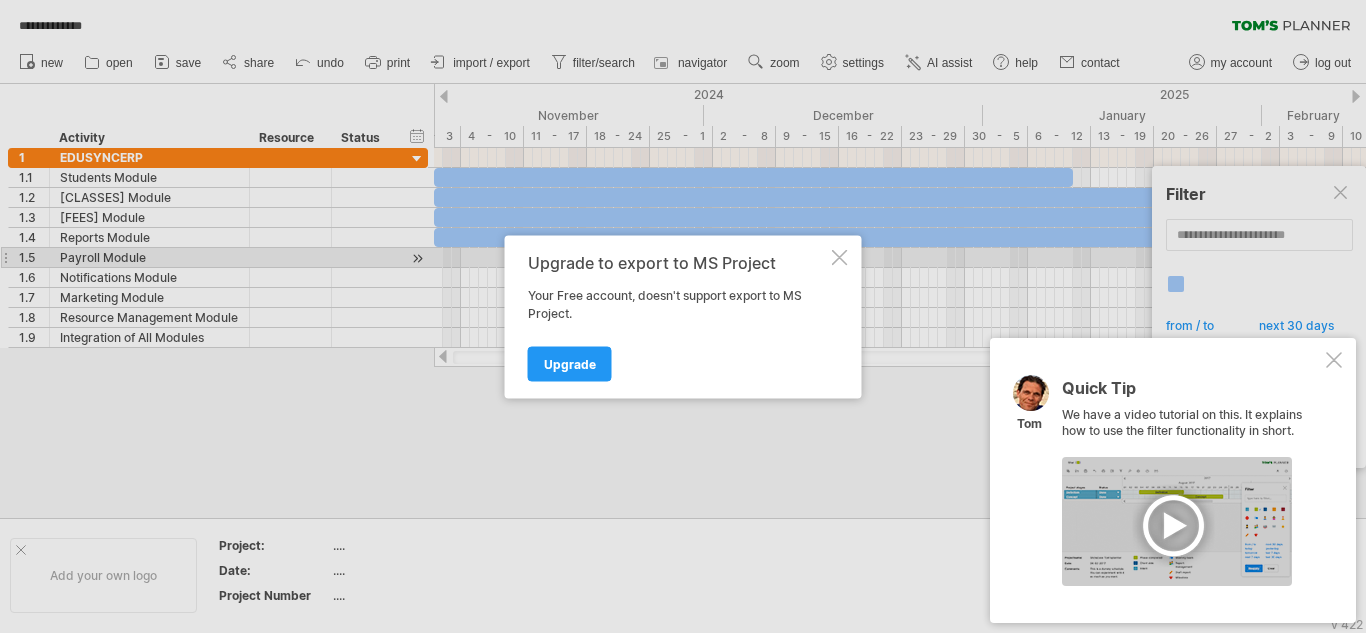 click at bounding box center [840, 257] 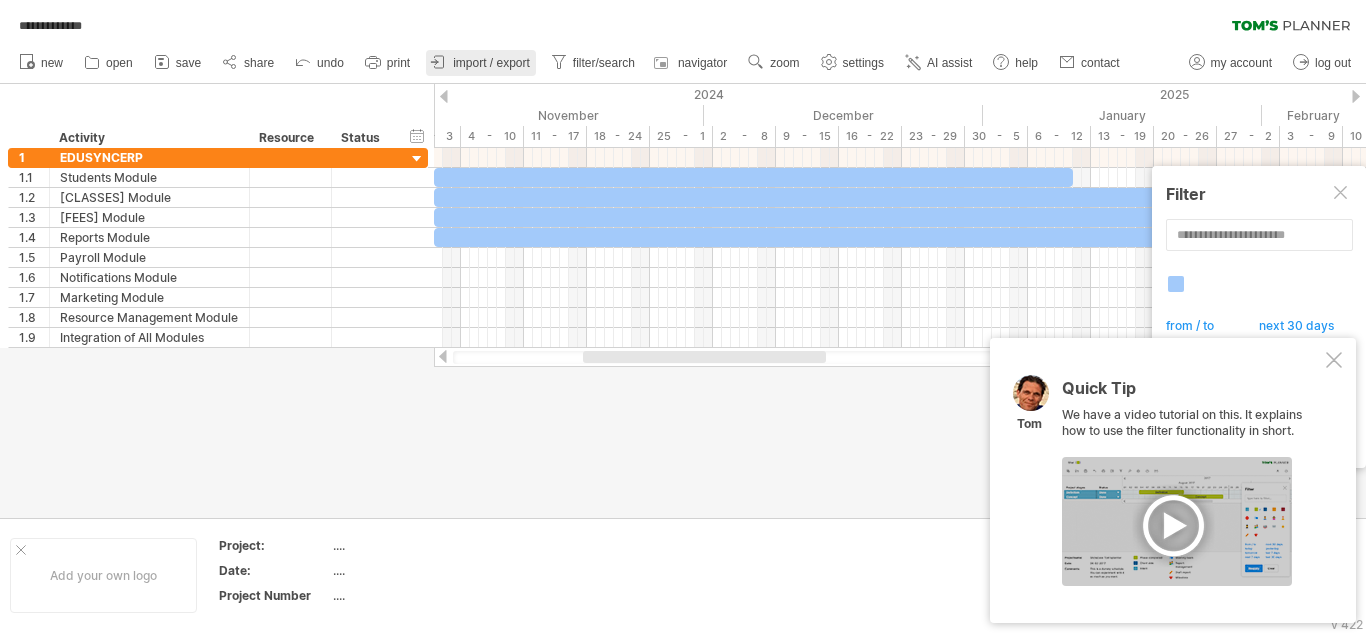 click on "import / export" at bounding box center [491, 63] 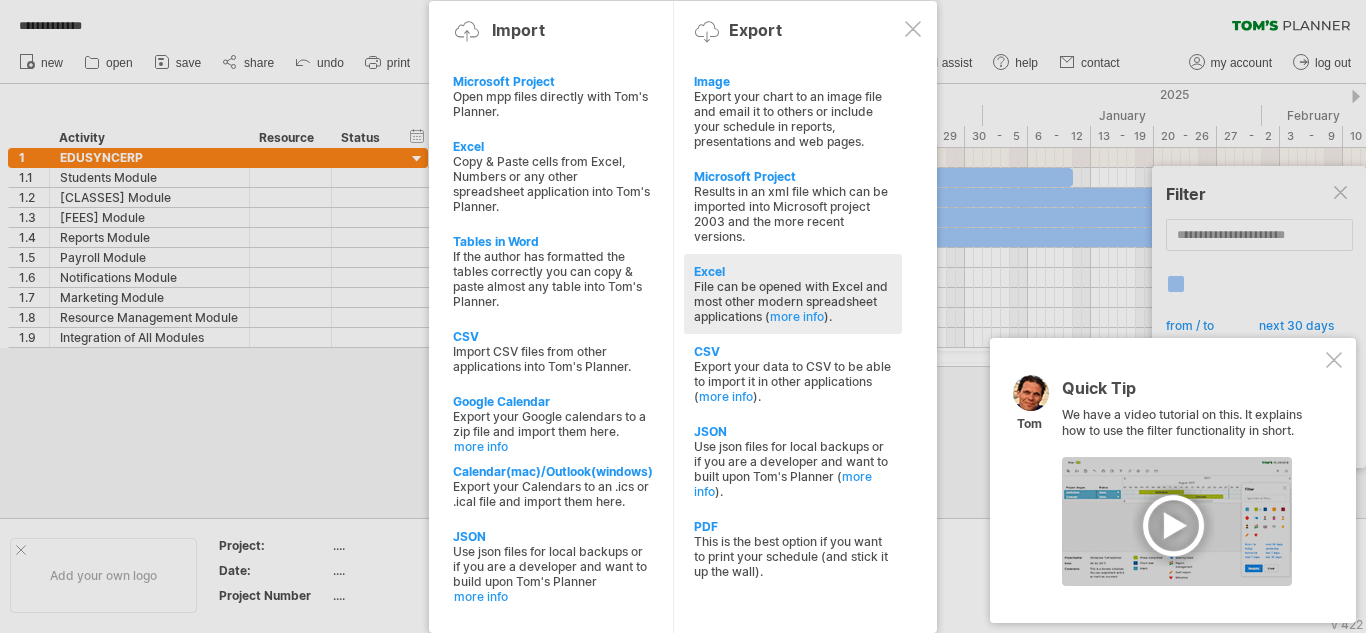 click on "File can be opened with Excel and most other modern spreadsheet applications
( more info )." at bounding box center (793, 301) 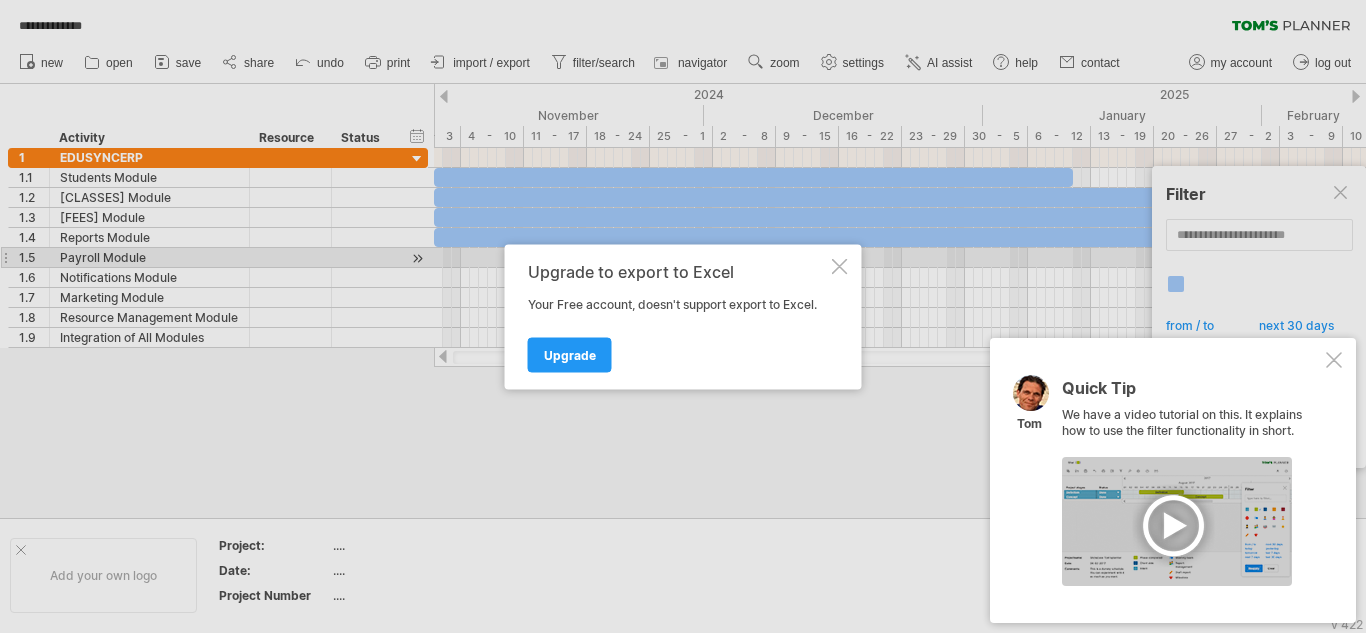 click at bounding box center (840, 266) 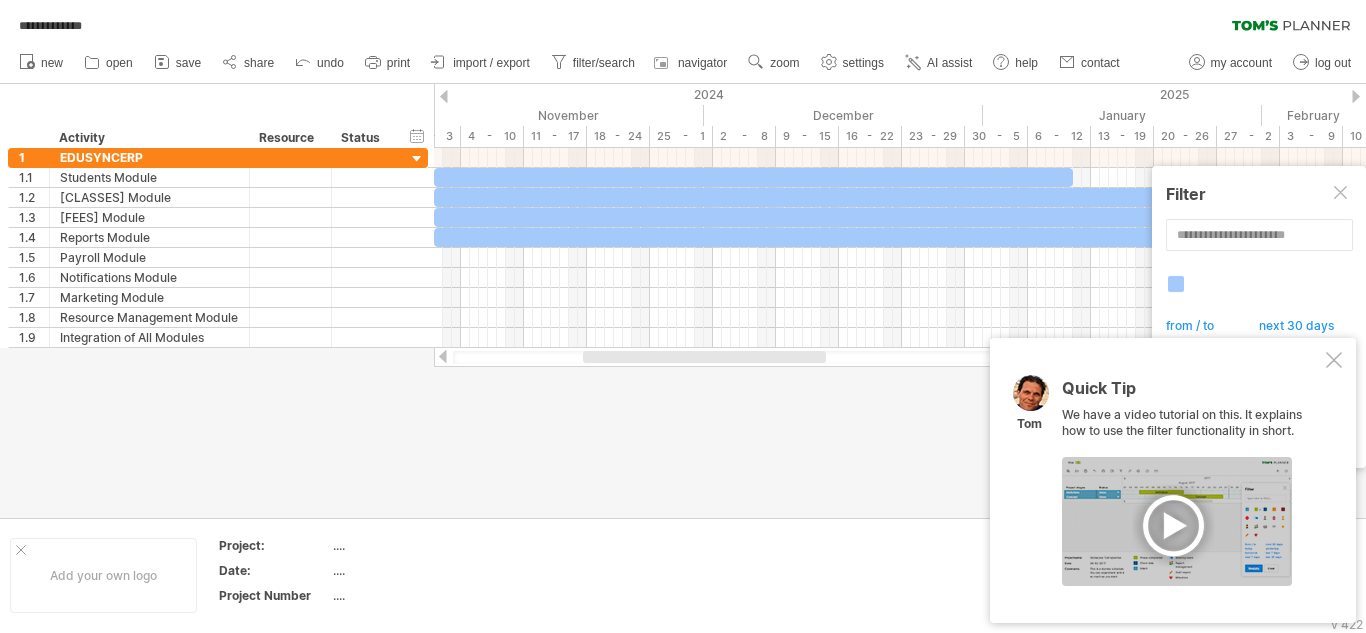 click on "Quick Tip We have a video tutorial on this. It explains how to use the filter functionality in short.   [PERSON]" at bounding box center (1173, 480) 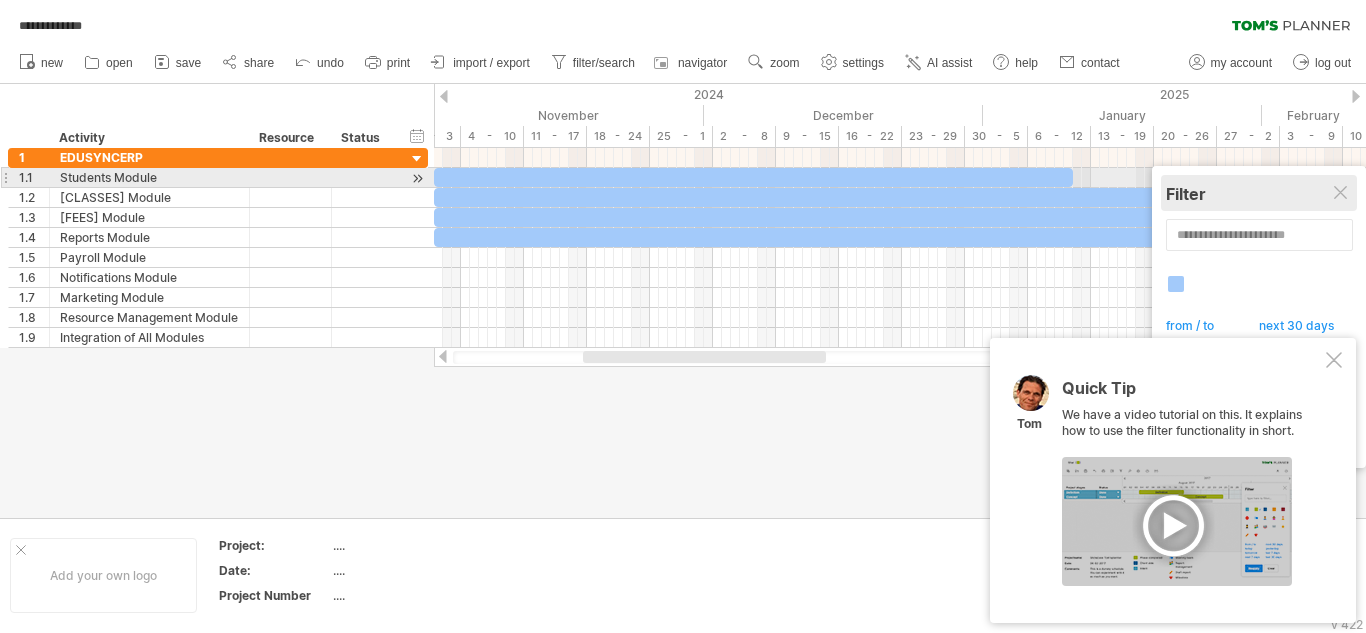 click on "Filter" at bounding box center [1259, 194] 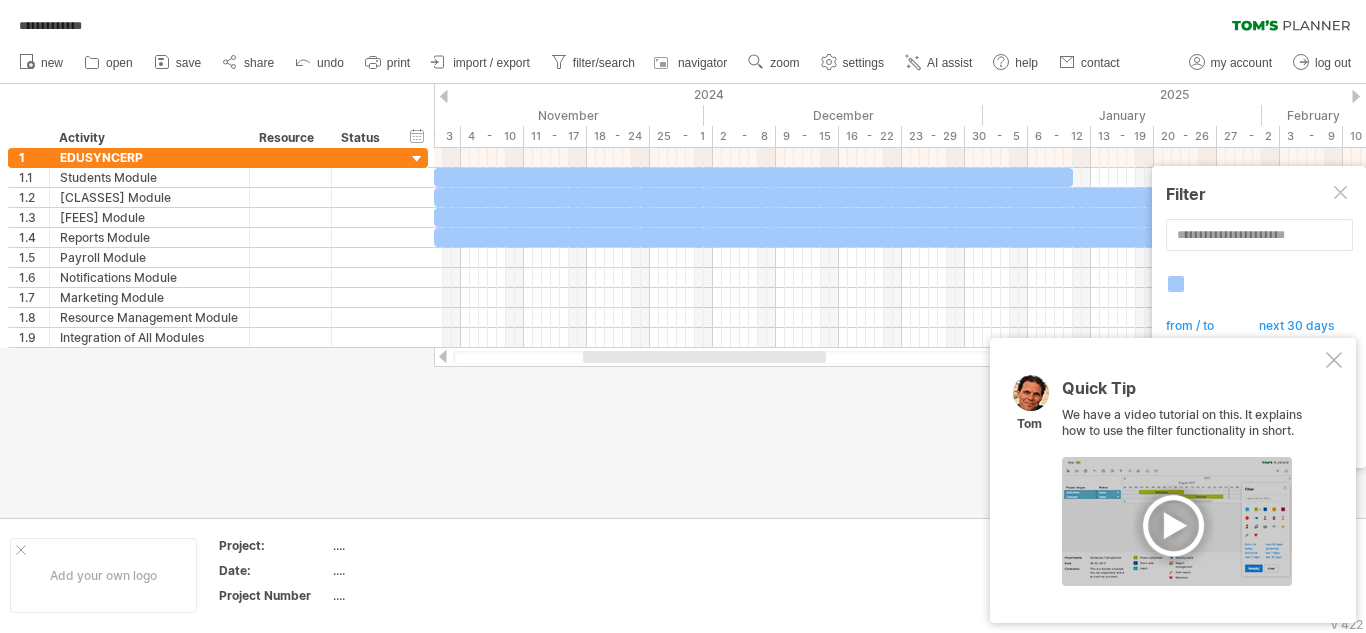 click at bounding box center (1334, 360) 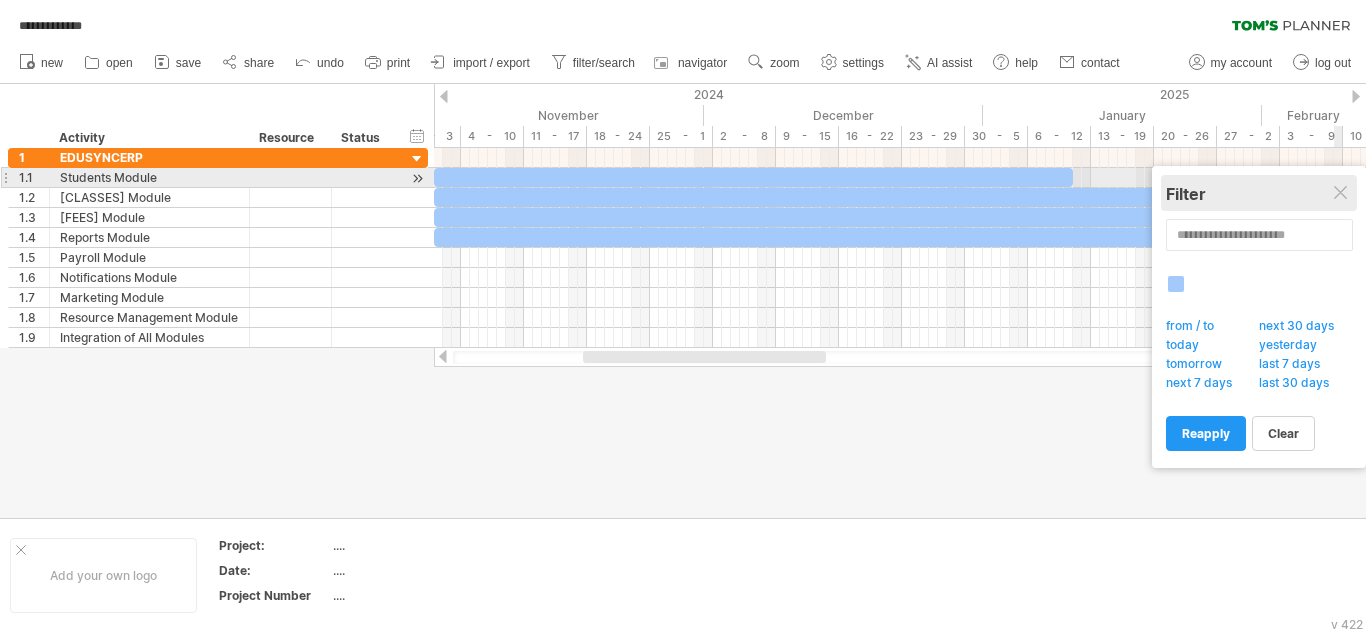 click on "Filter" at bounding box center (1259, 194) 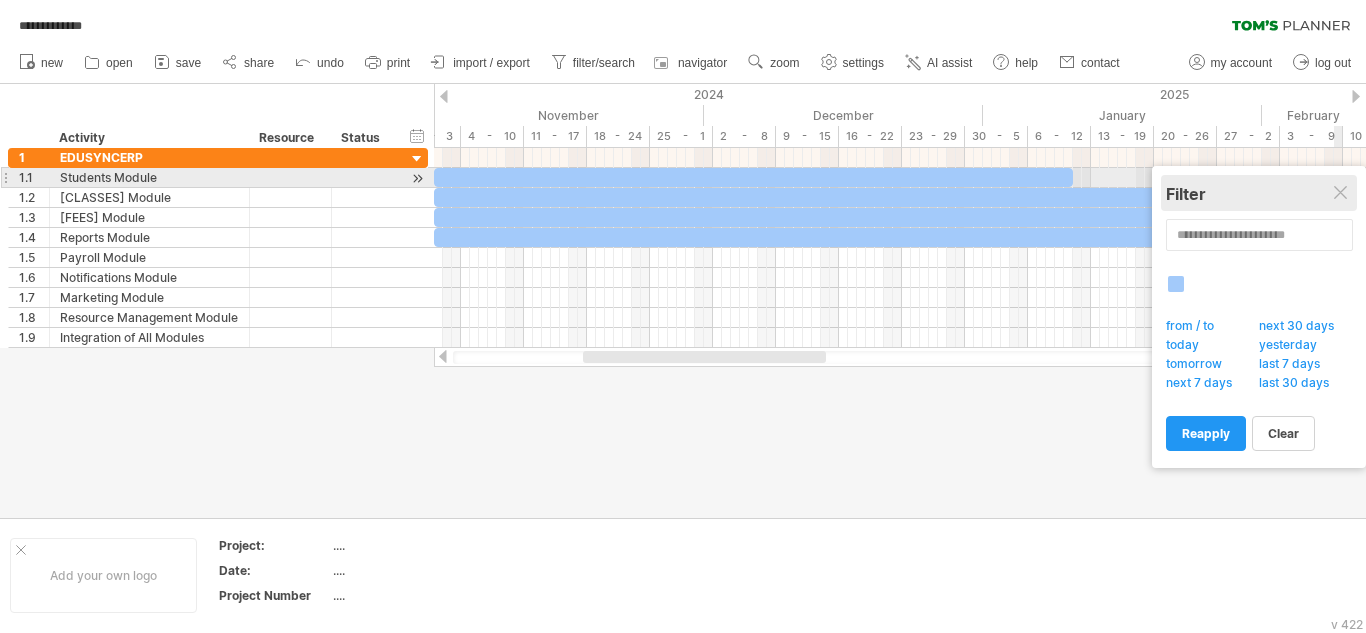 click on "Filter" at bounding box center (1259, 193) 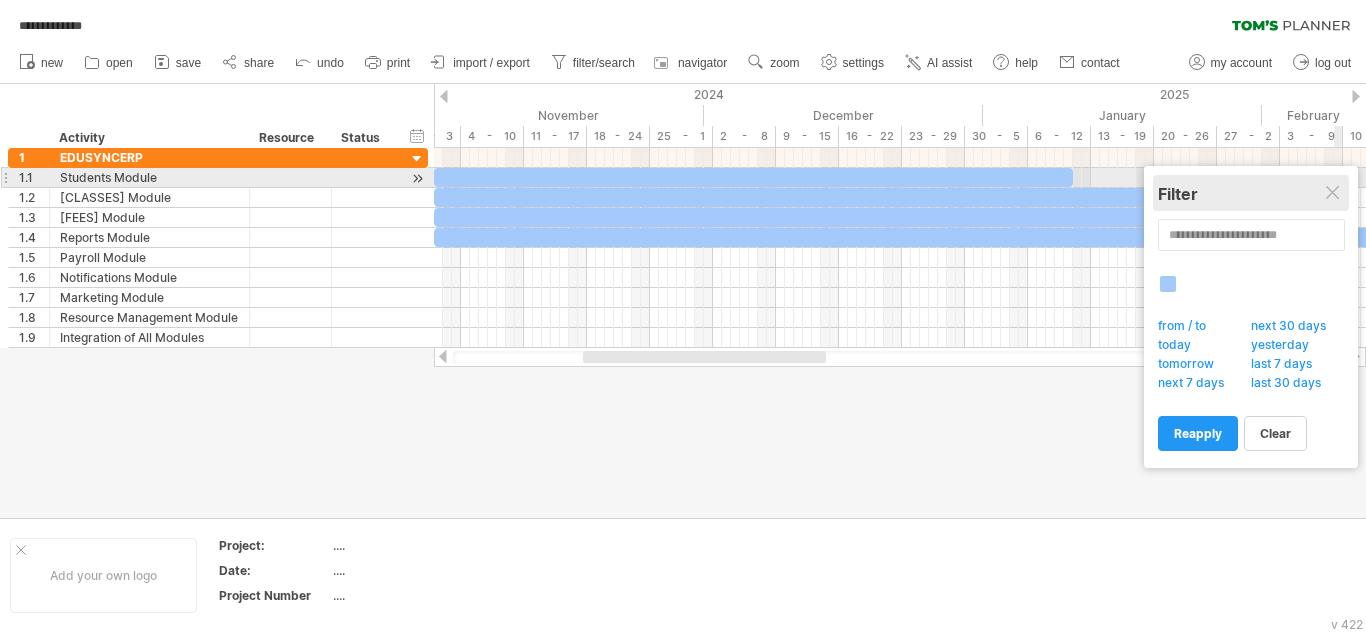 click on "Filter" at bounding box center [1251, 193] 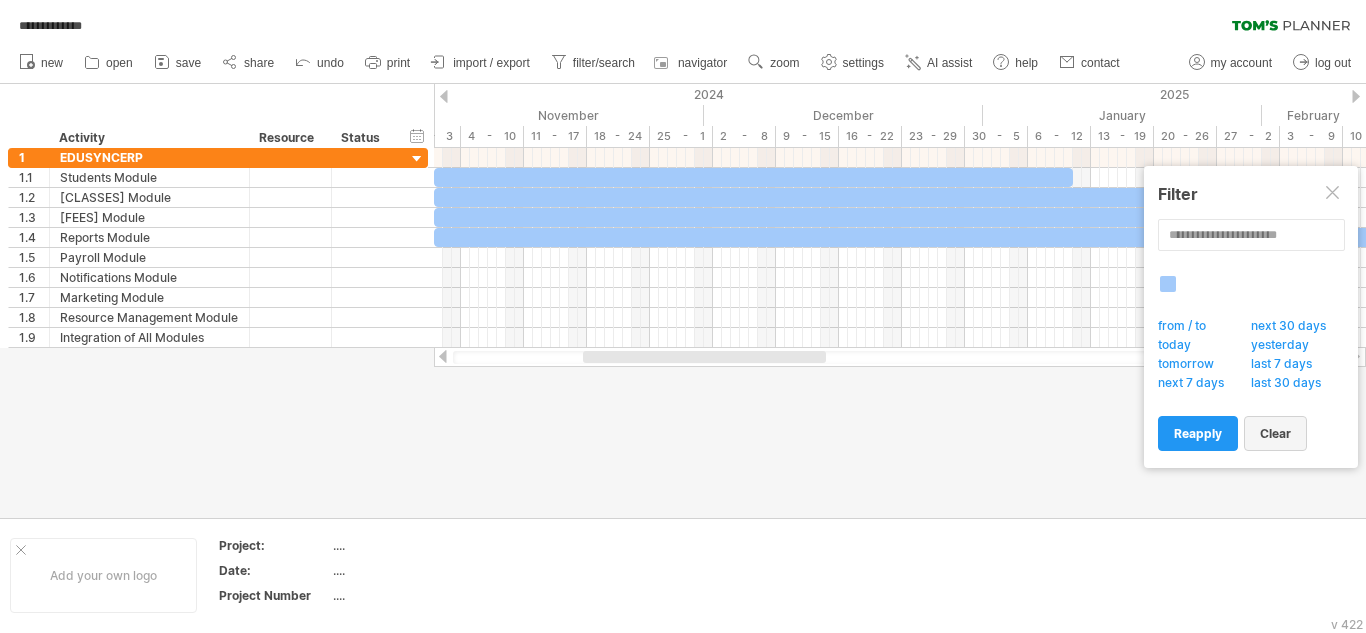 click on "clear" at bounding box center [1275, 433] 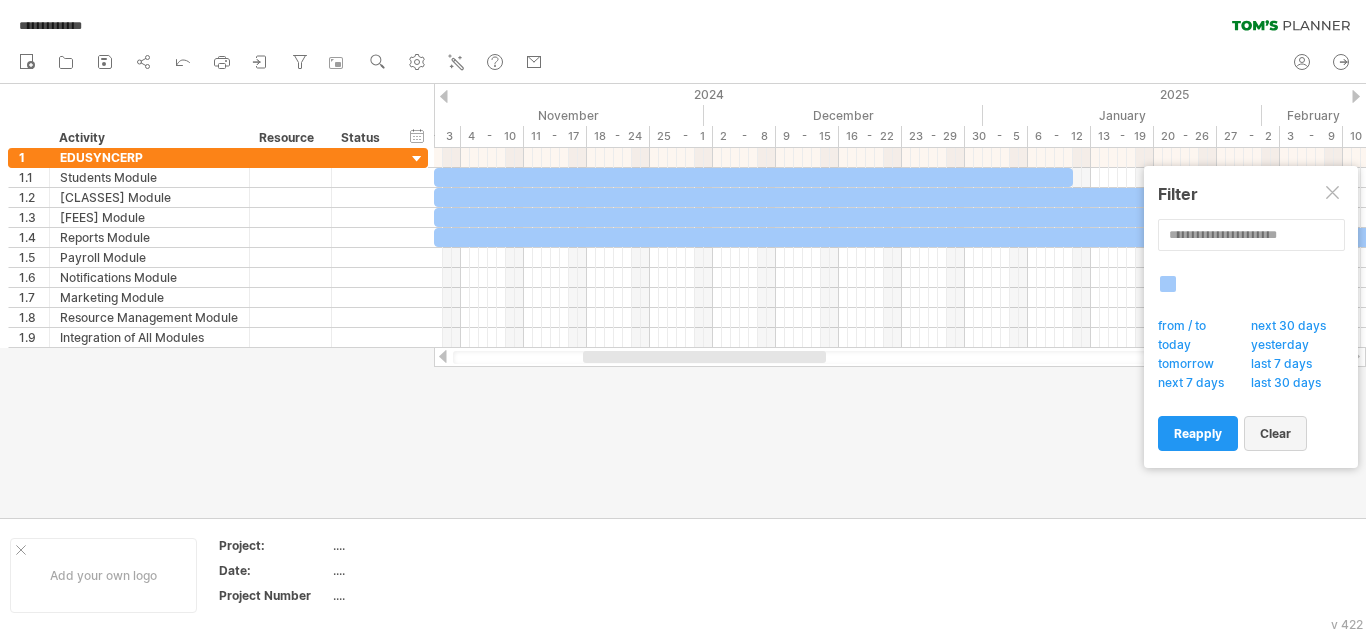 click on "clear" at bounding box center (1275, 433) 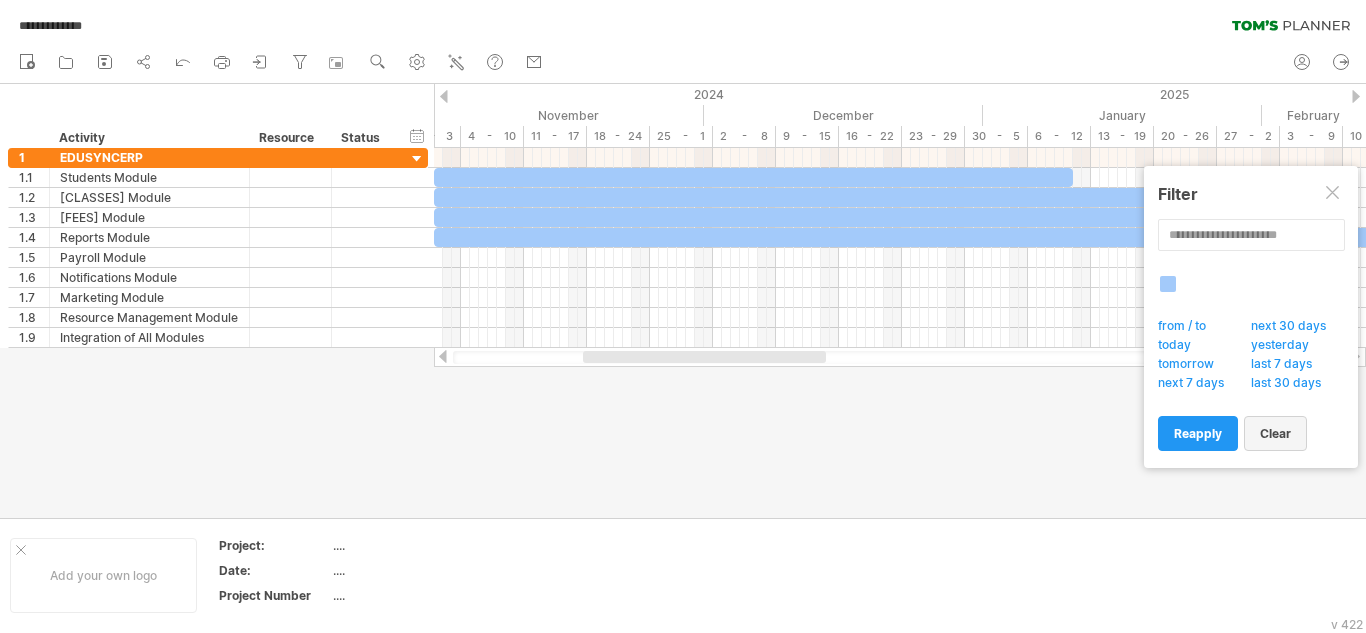 click on "clear" at bounding box center [1275, 433] 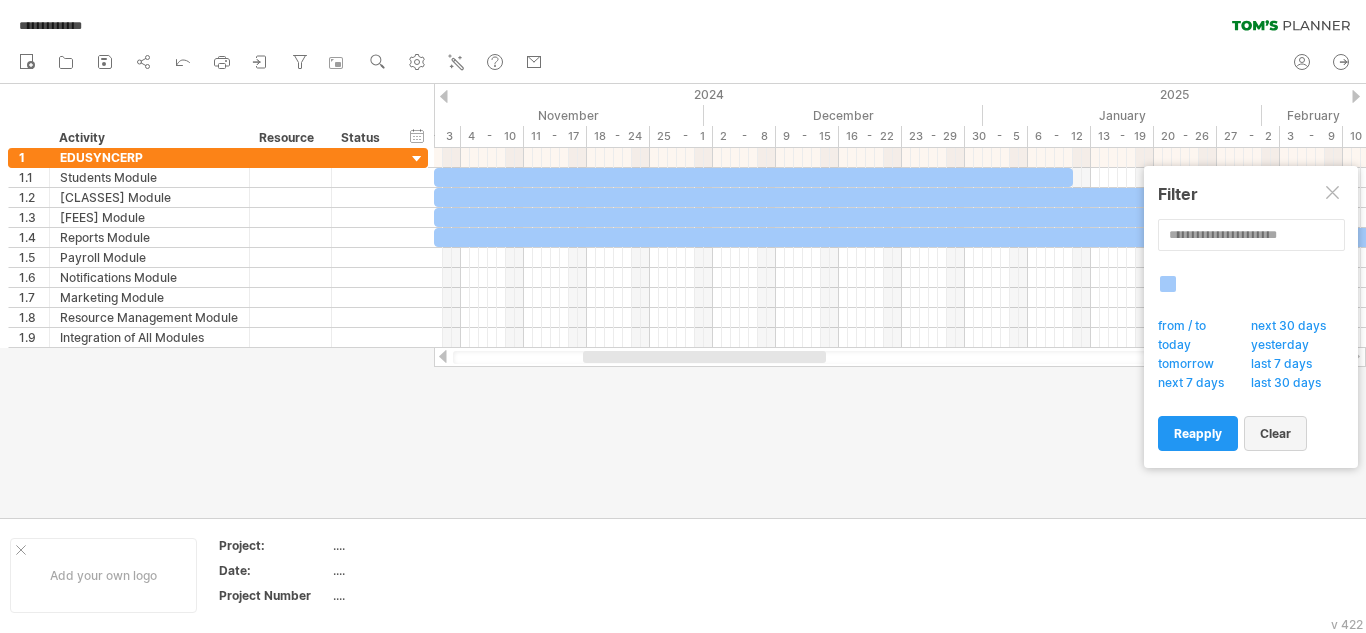 click on "clear" at bounding box center [1275, 433] 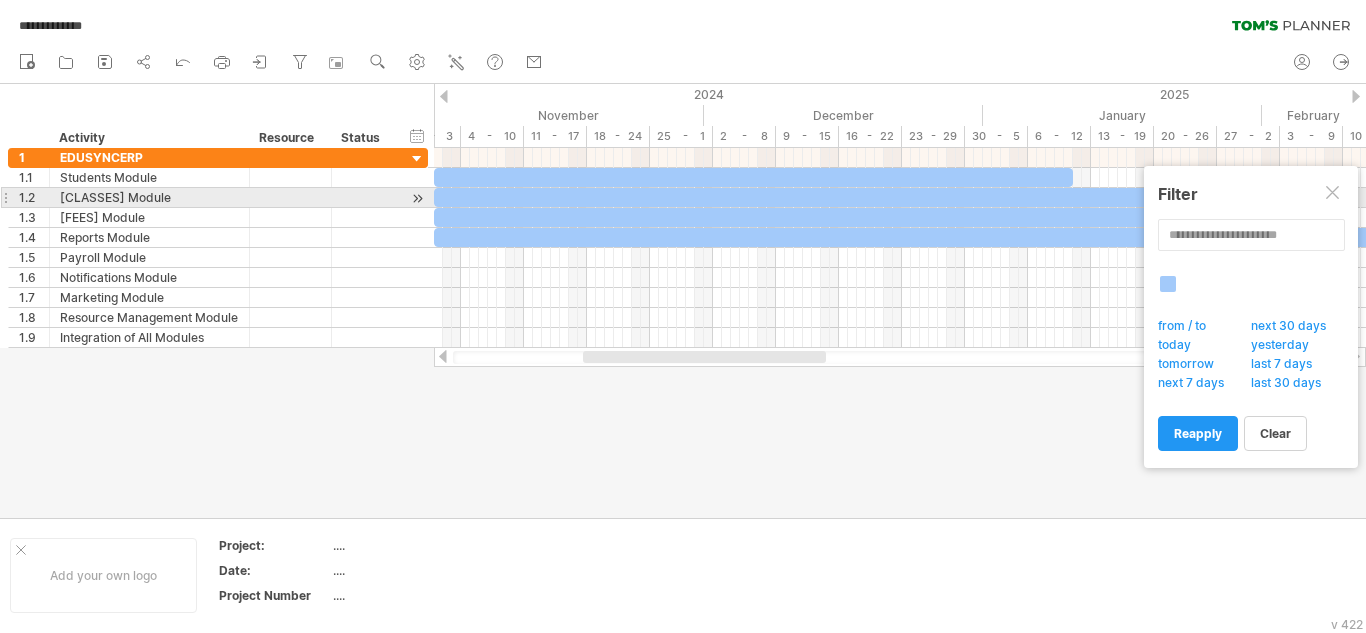 click at bounding box center (1334, 194) 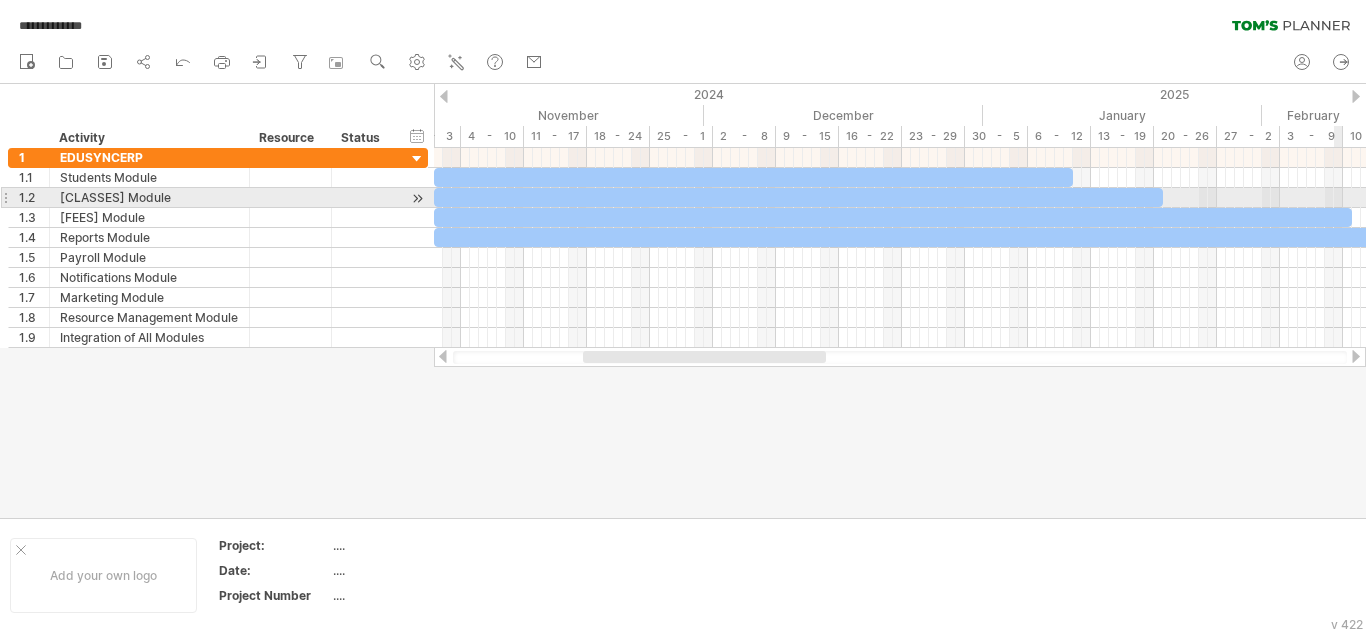 click at bounding box center [900, 198] 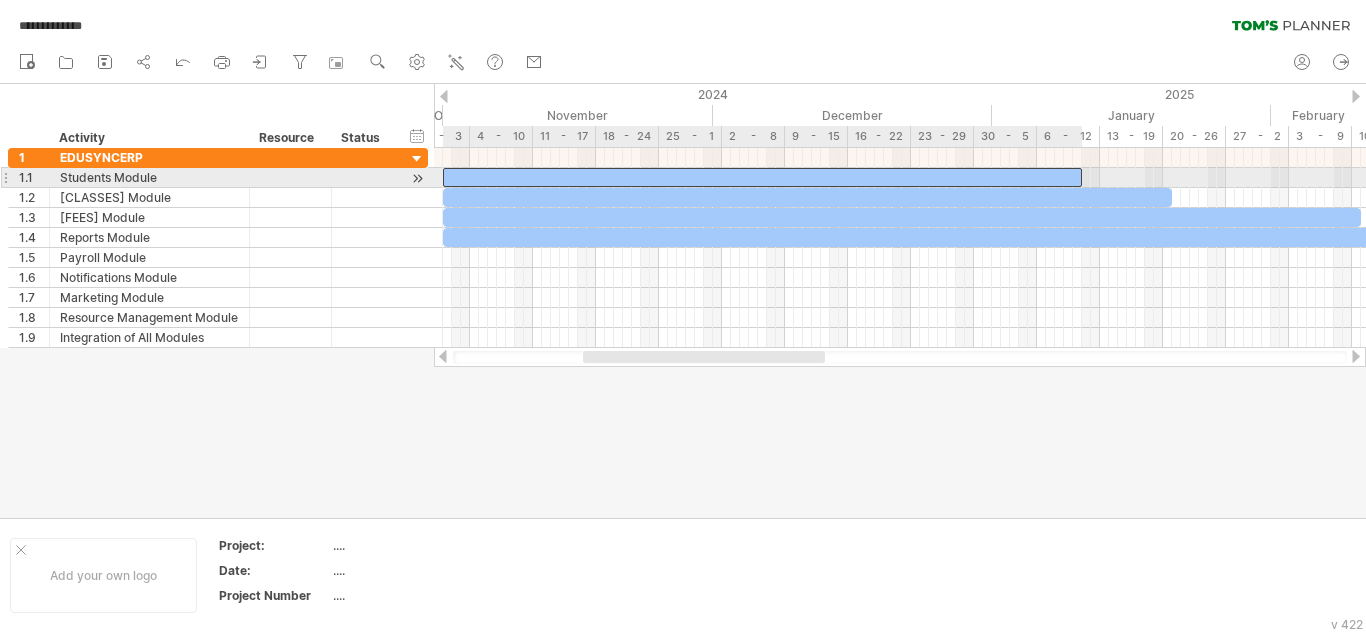 click at bounding box center [762, 177] 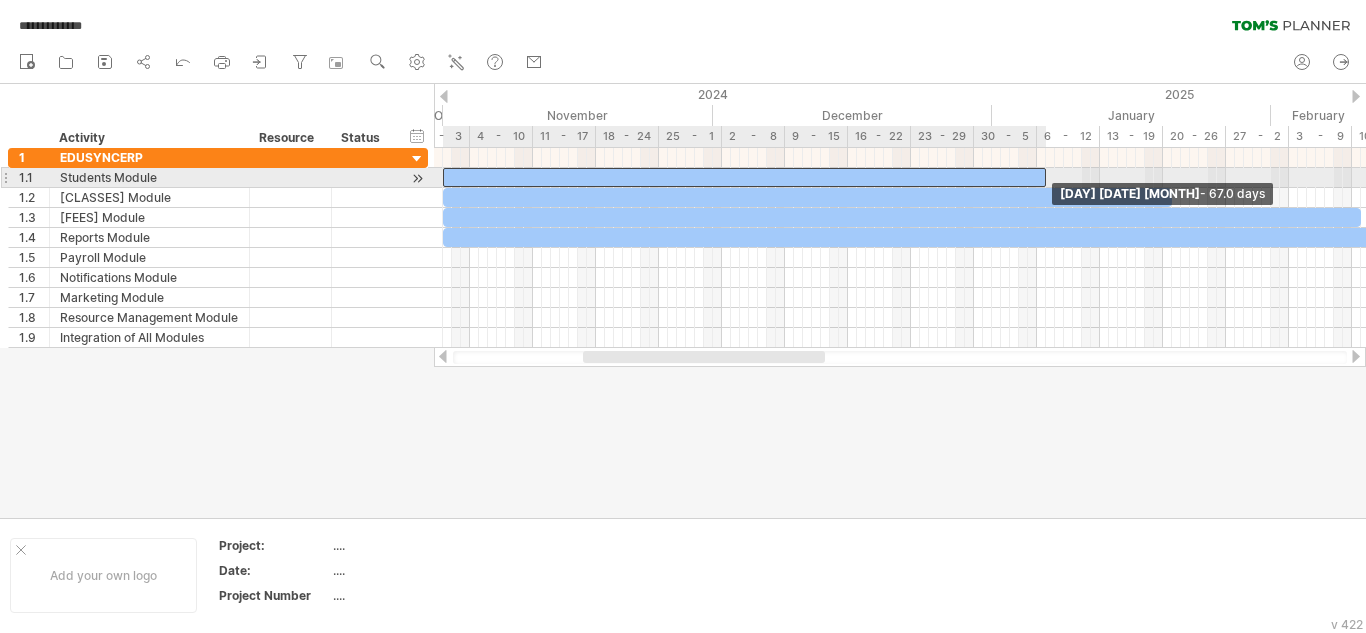 drag, startPoint x: 1080, startPoint y: 174, endPoint x: 1042, endPoint y: 171, distance: 38.118237 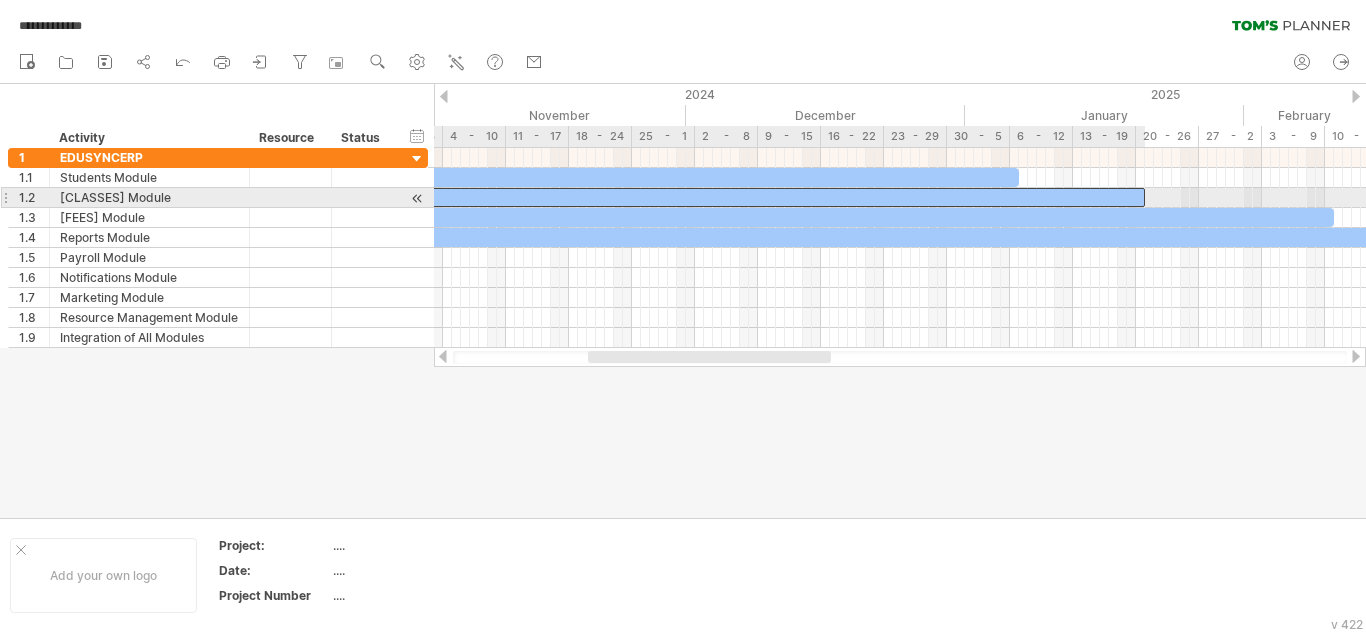 click at bounding box center (780, 197) 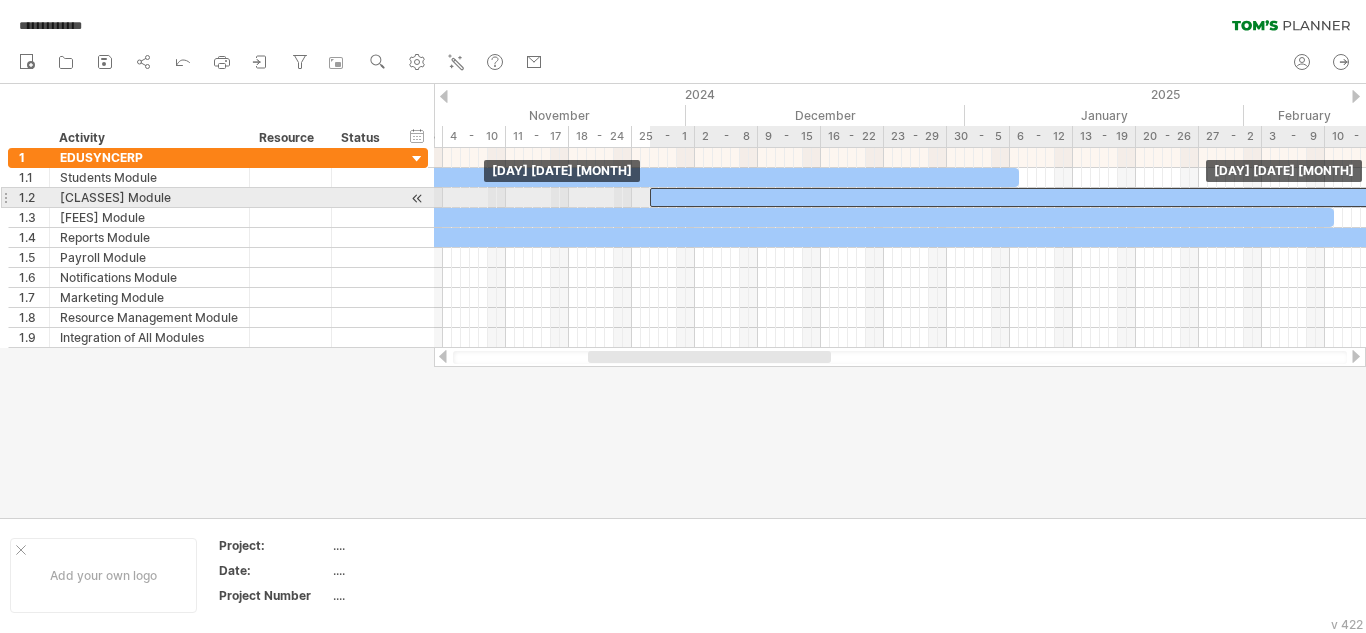 drag, startPoint x: 824, startPoint y: 194, endPoint x: 1056, endPoint y: 193, distance: 232.00215 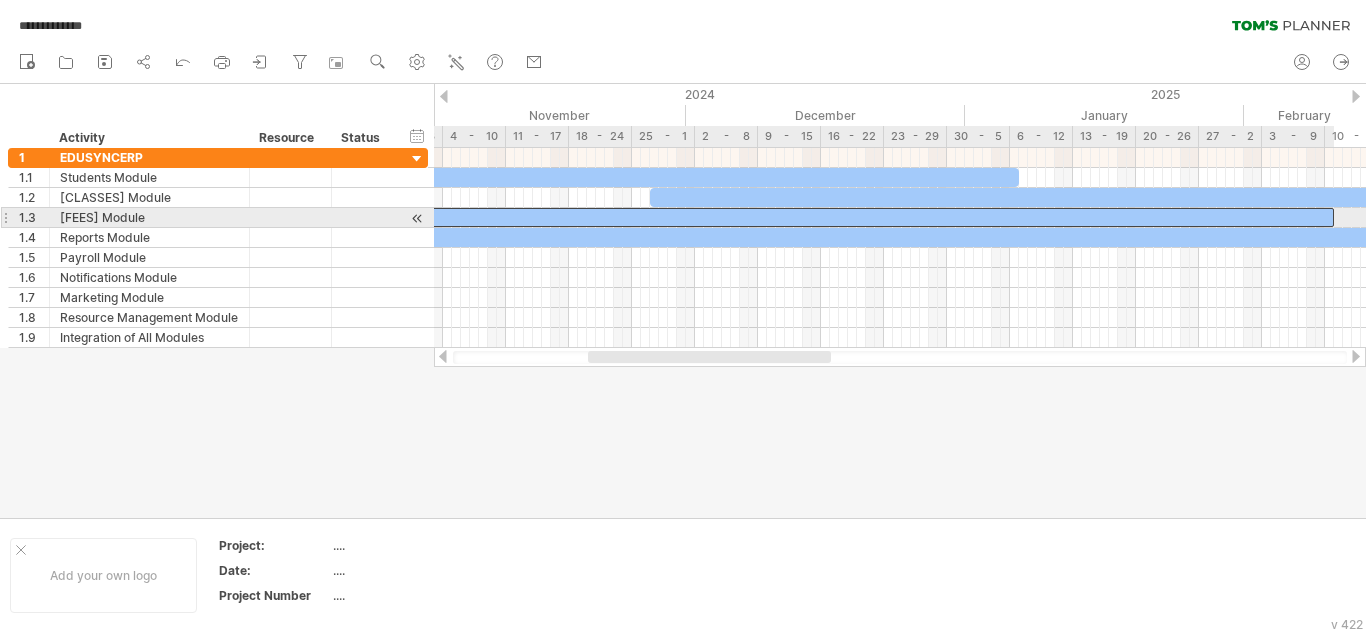 click at bounding box center [875, 217] 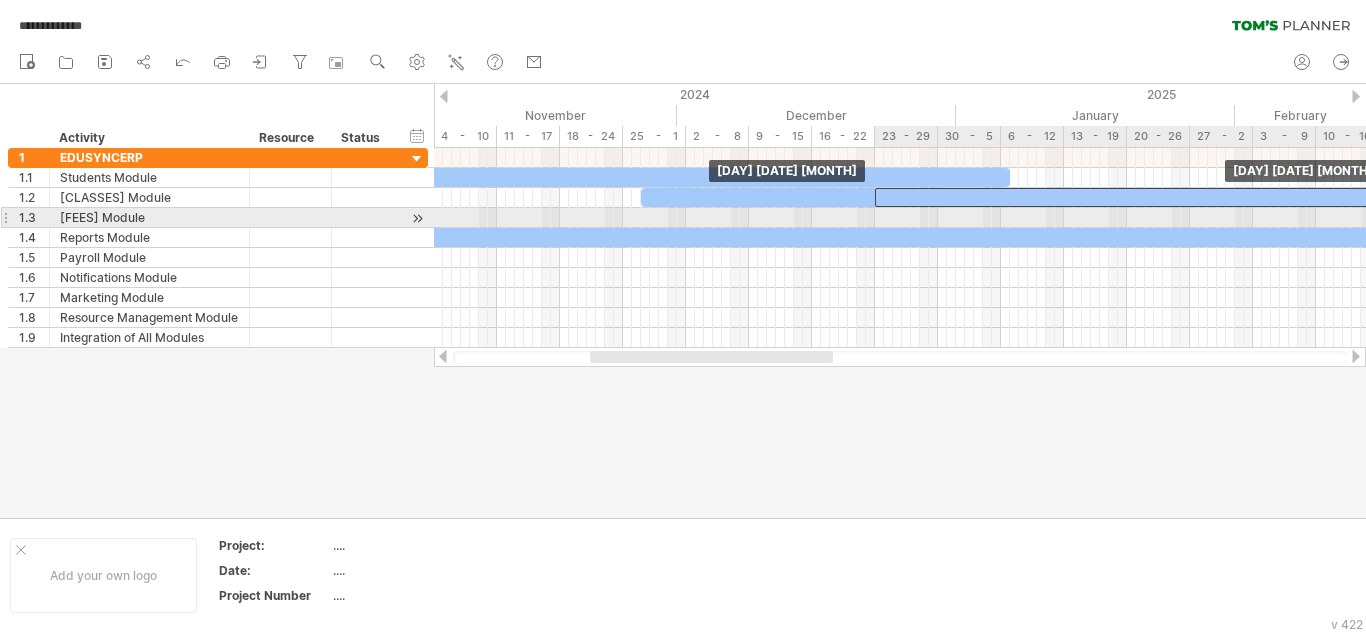 drag, startPoint x: 904, startPoint y: 220, endPoint x: 1365, endPoint y: 206, distance: 461.21252 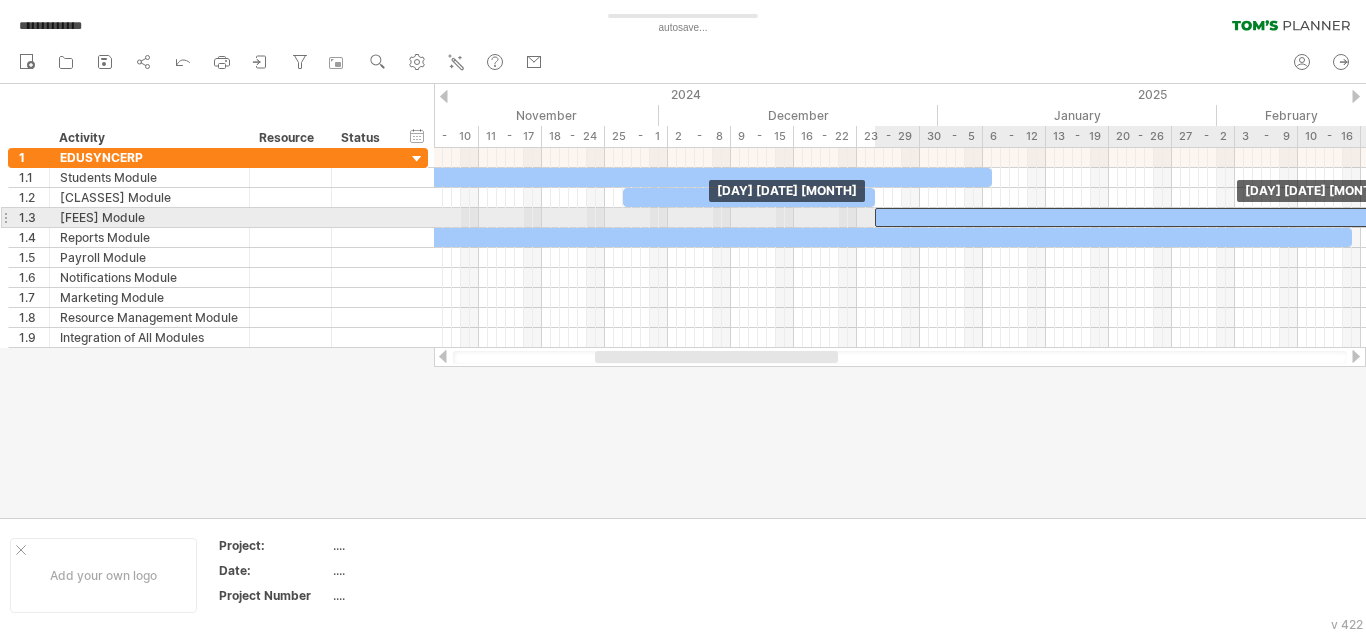 drag, startPoint x: 1291, startPoint y: 195, endPoint x: 1292, endPoint y: 214, distance: 19.026299 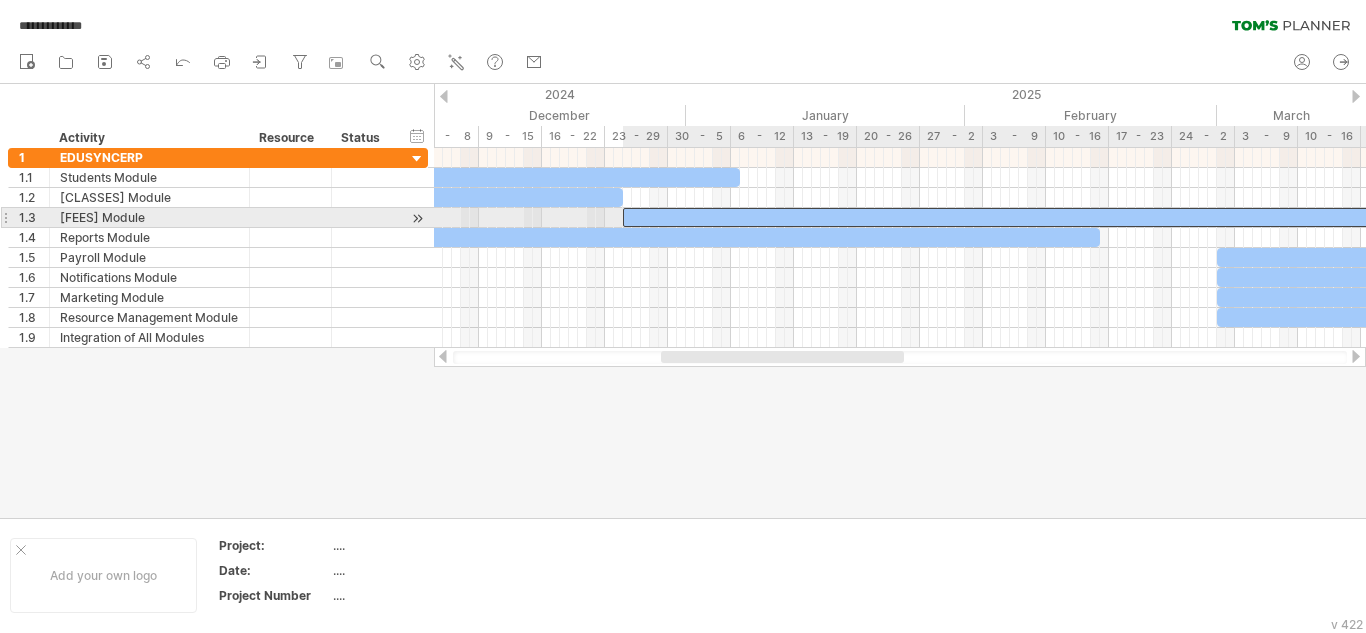 click at bounding box center [1082, 217] 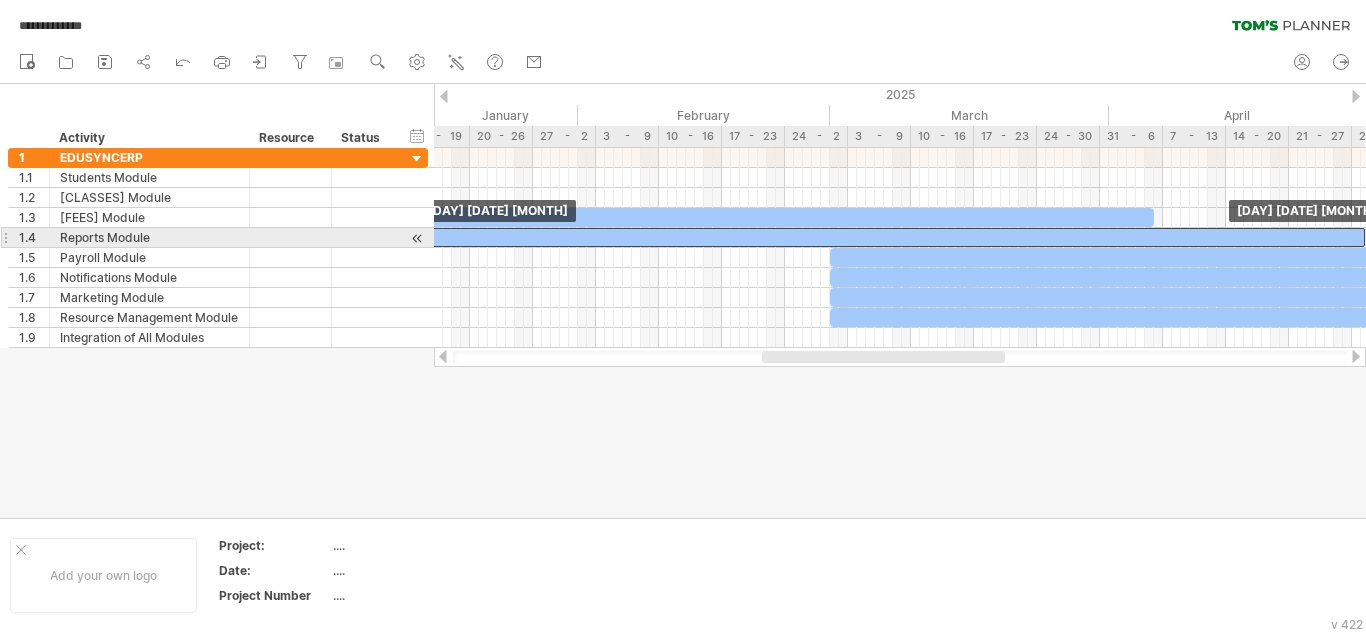 drag, startPoint x: 679, startPoint y: 239, endPoint x: 1332, endPoint y: 234, distance: 653.01917 